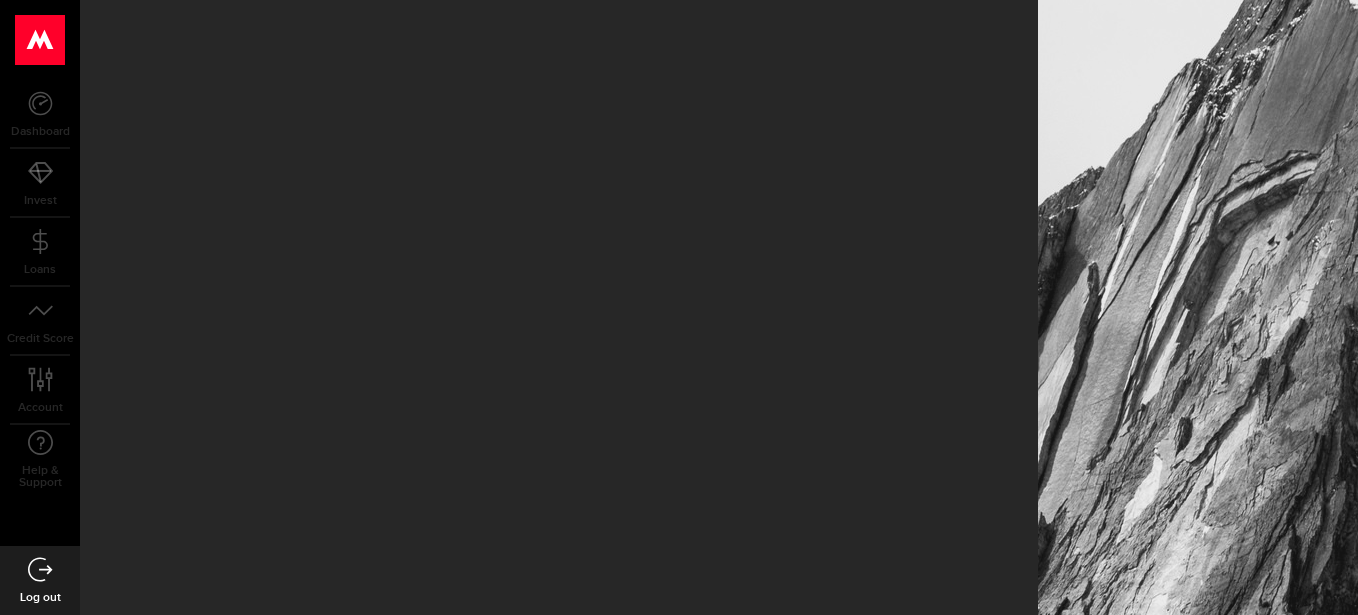 scroll, scrollTop: 0, scrollLeft: 0, axis: both 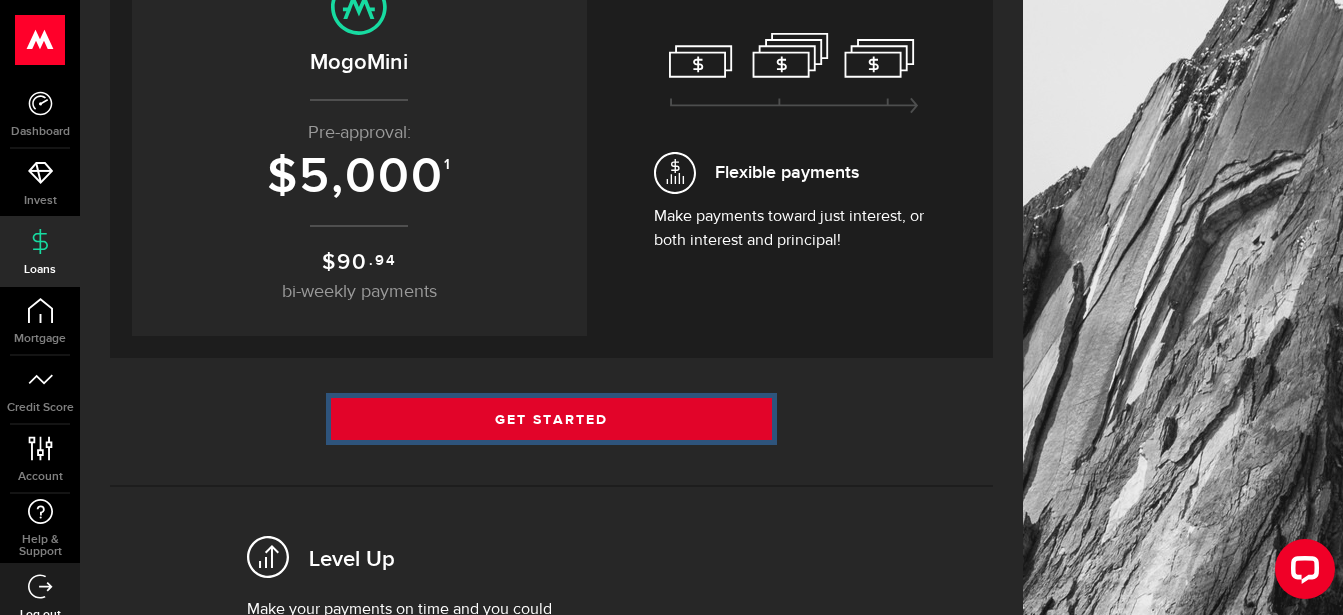 click on "Get Started" at bounding box center [552, 419] 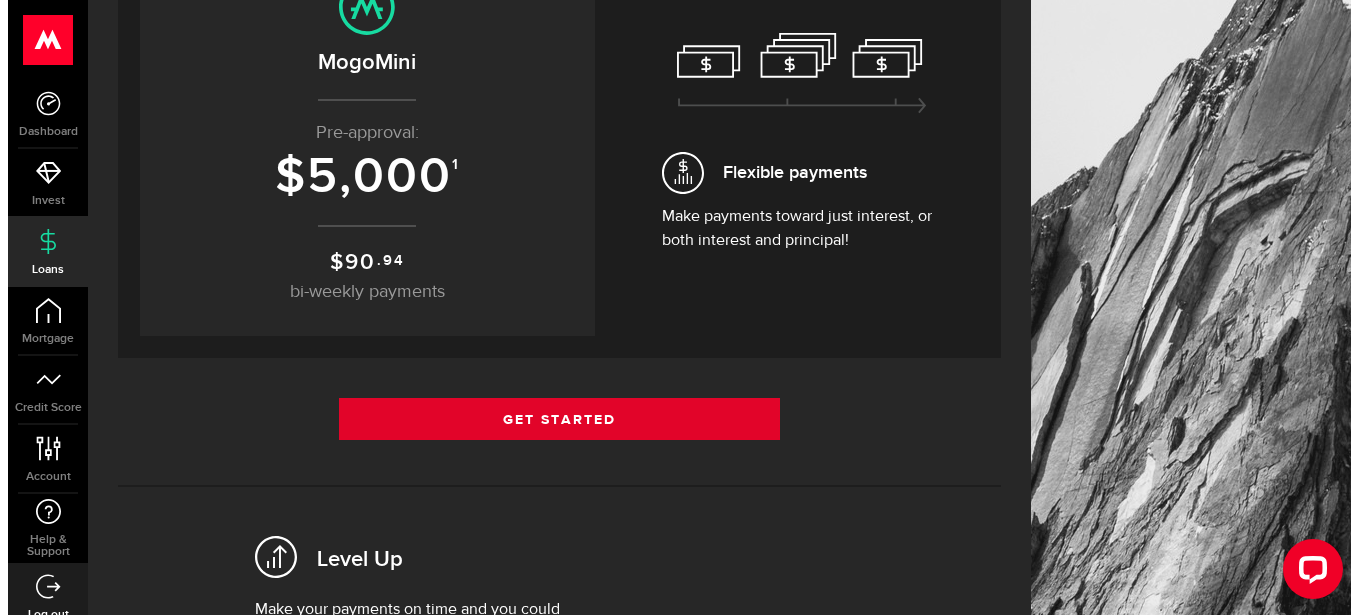 scroll, scrollTop: 0, scrollLeft: 0, axis: both 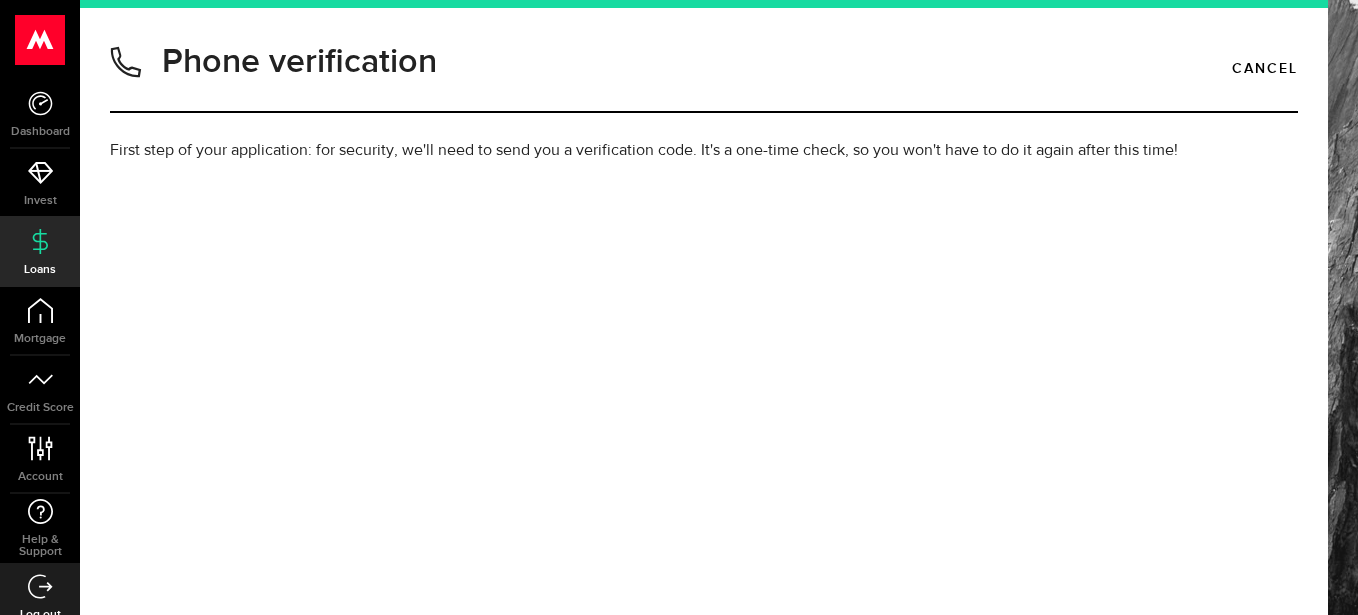 type on "4167162690" 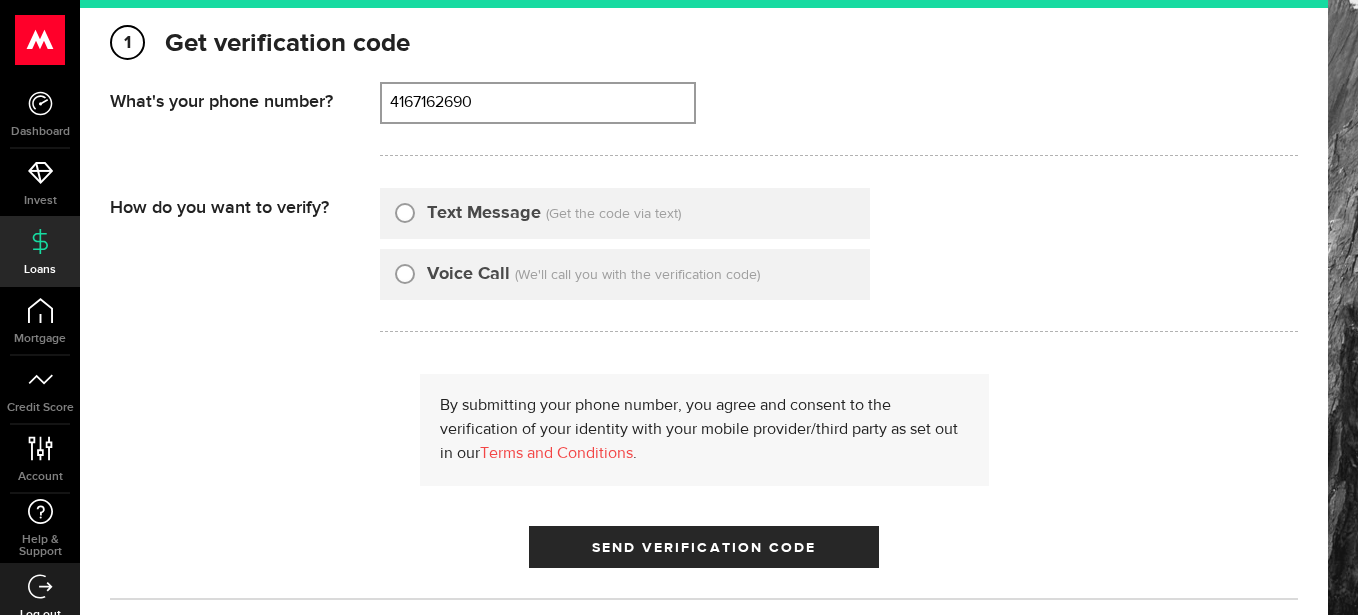 scroll, scrollTop: 200, scrollLeft: 0, axis: vertical 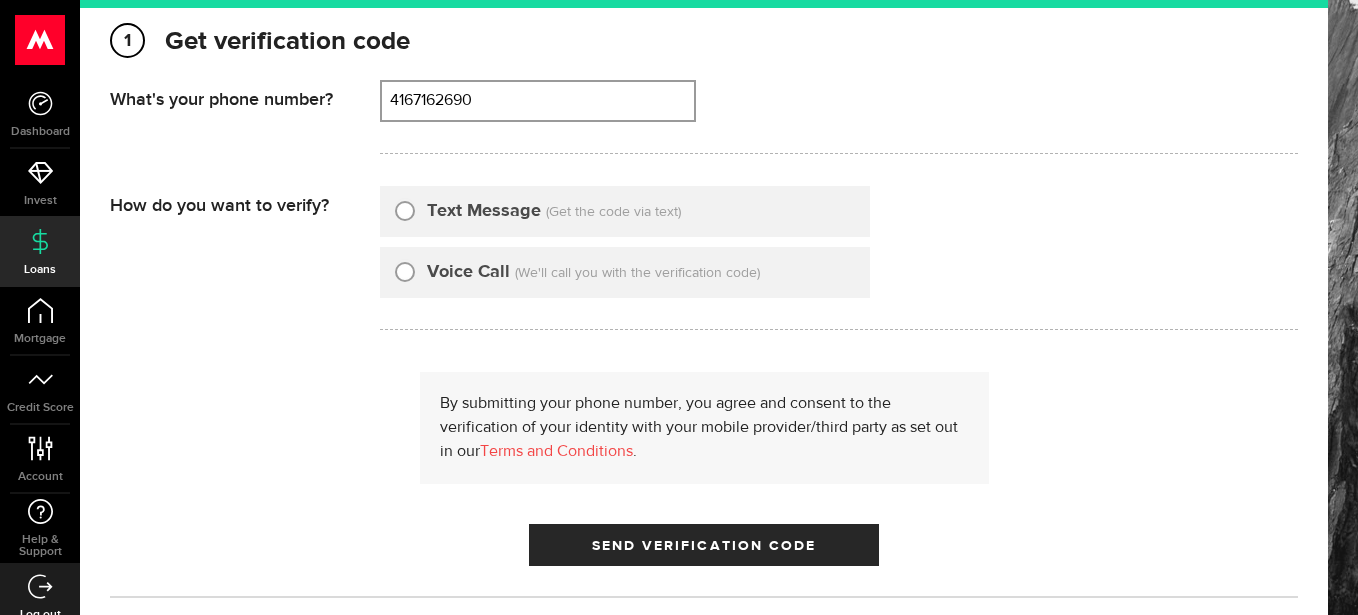 click on "Text Message" at bounding box center [405, 208] 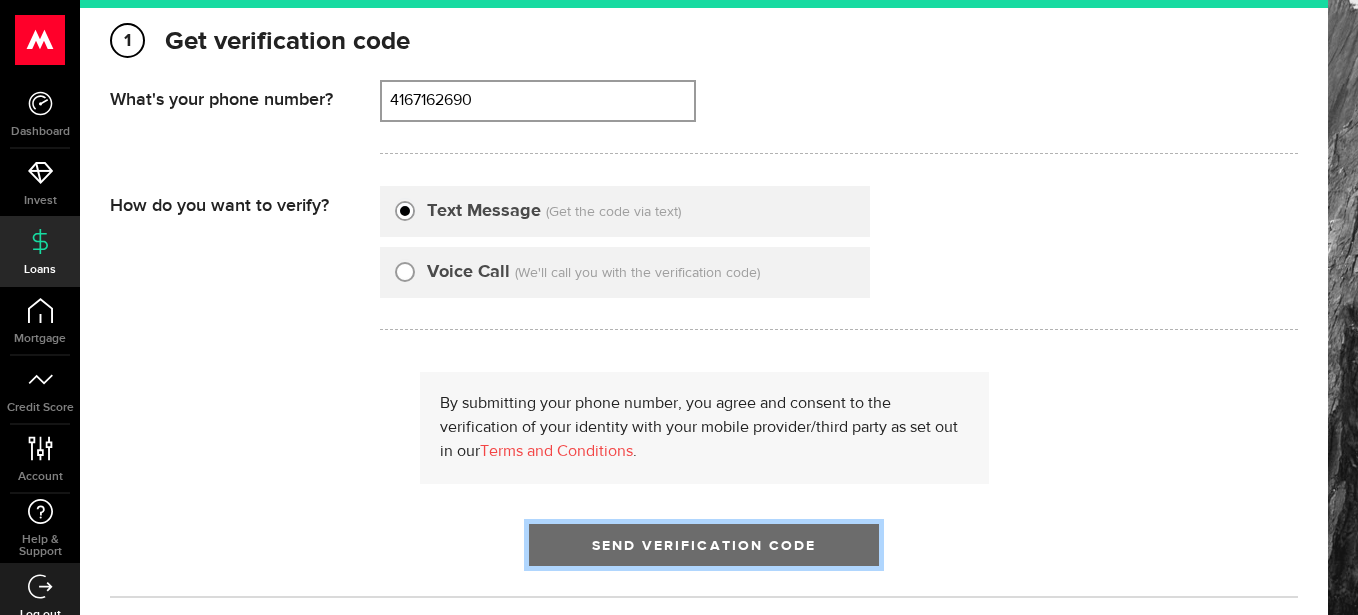 click on "Send Verification Code" at bounding box center (704, 546) 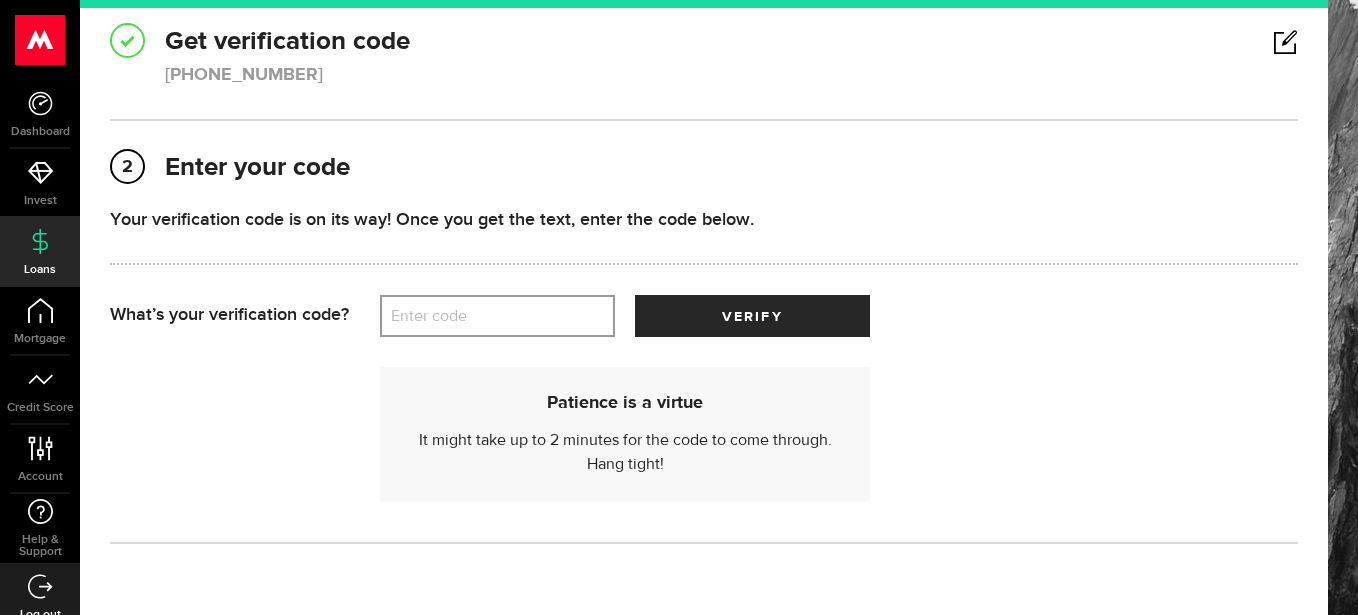 click on "Enter code" at bounding box center [497, 316] 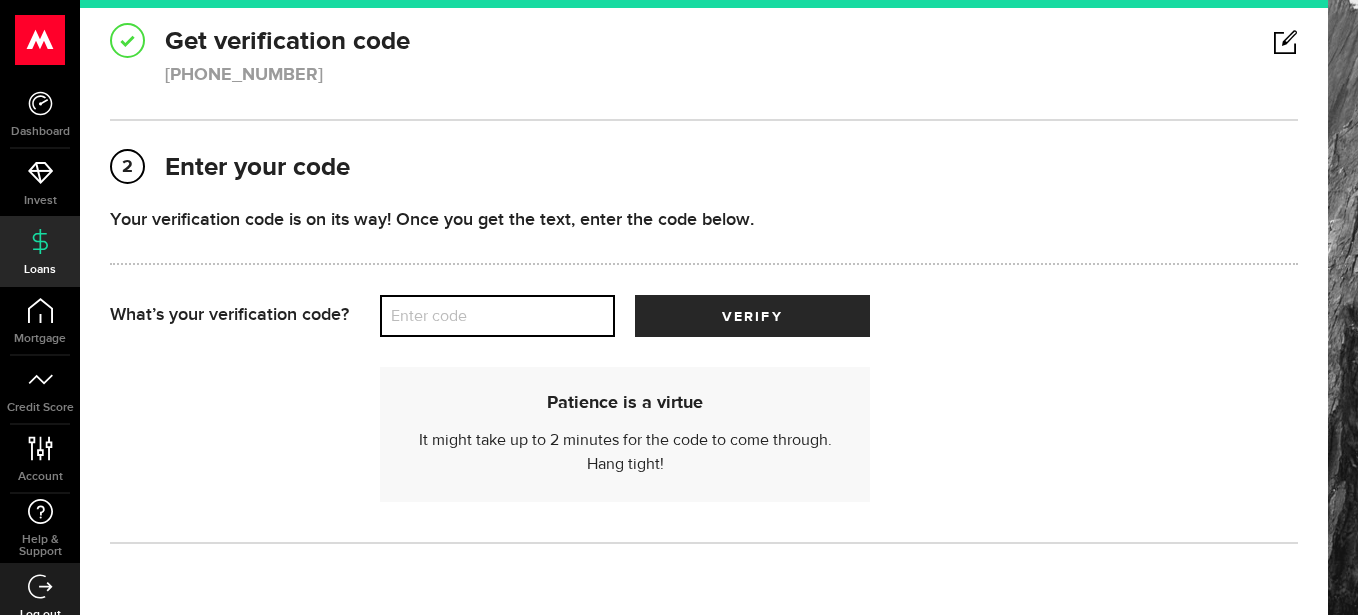 click on "Enter code" at bounding box center (497, 316) 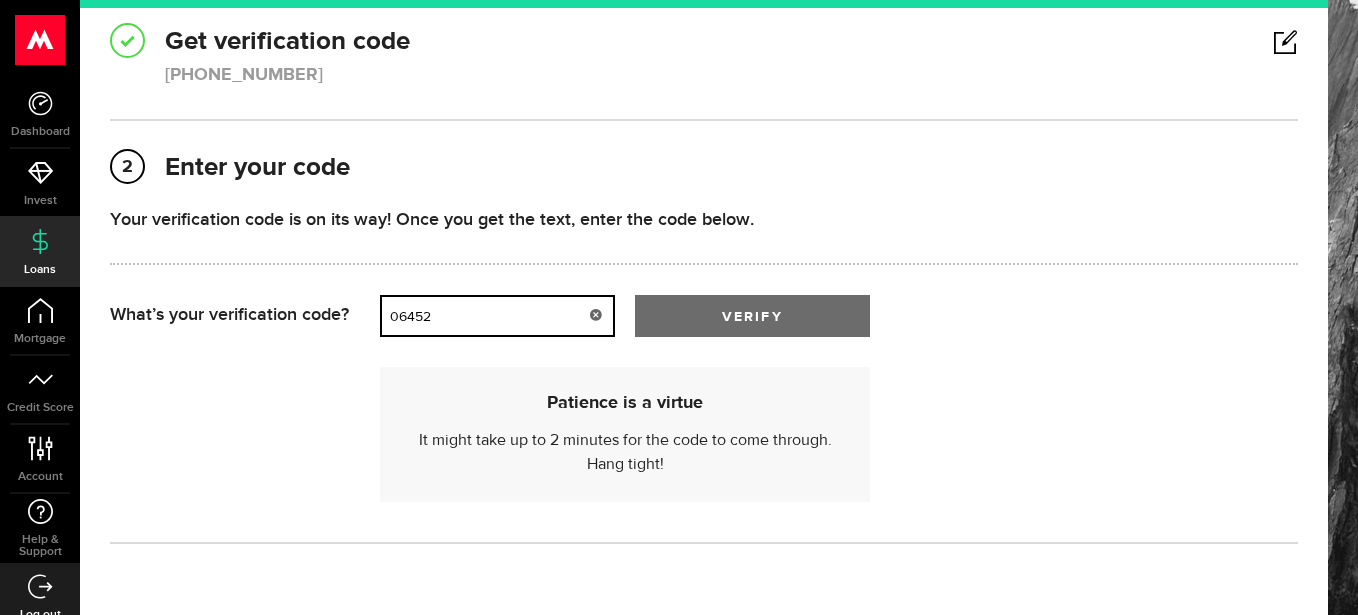 type on "06452" 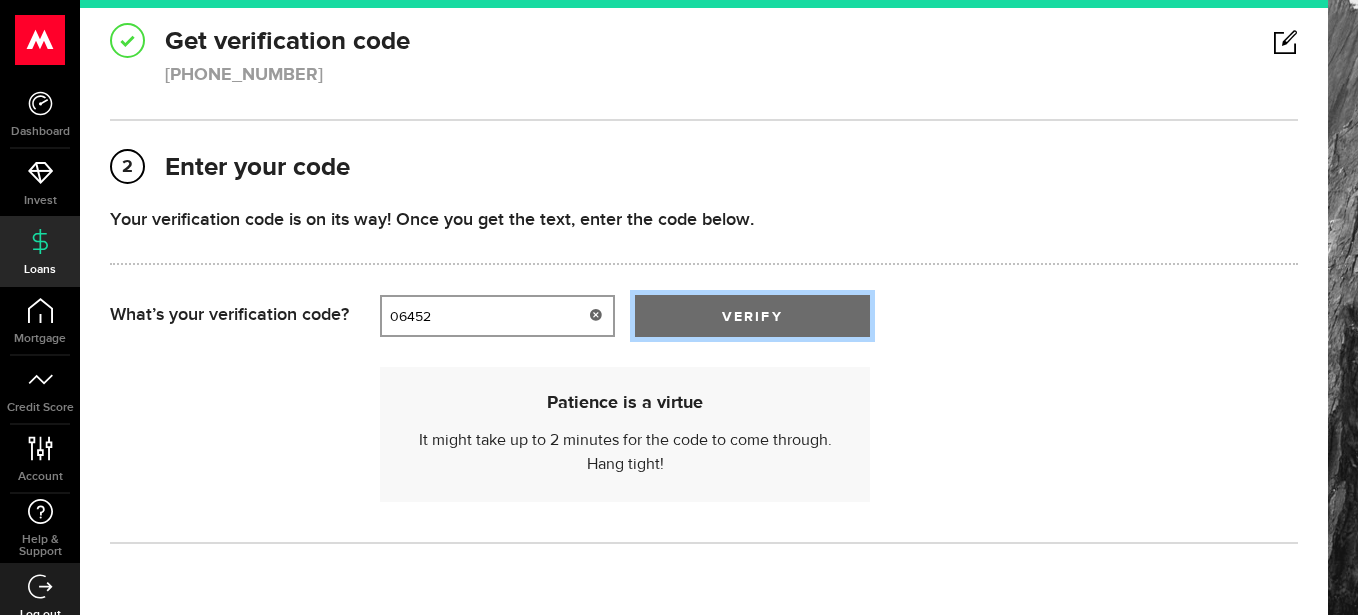 click on "verify" at bounding box center (752, 316) 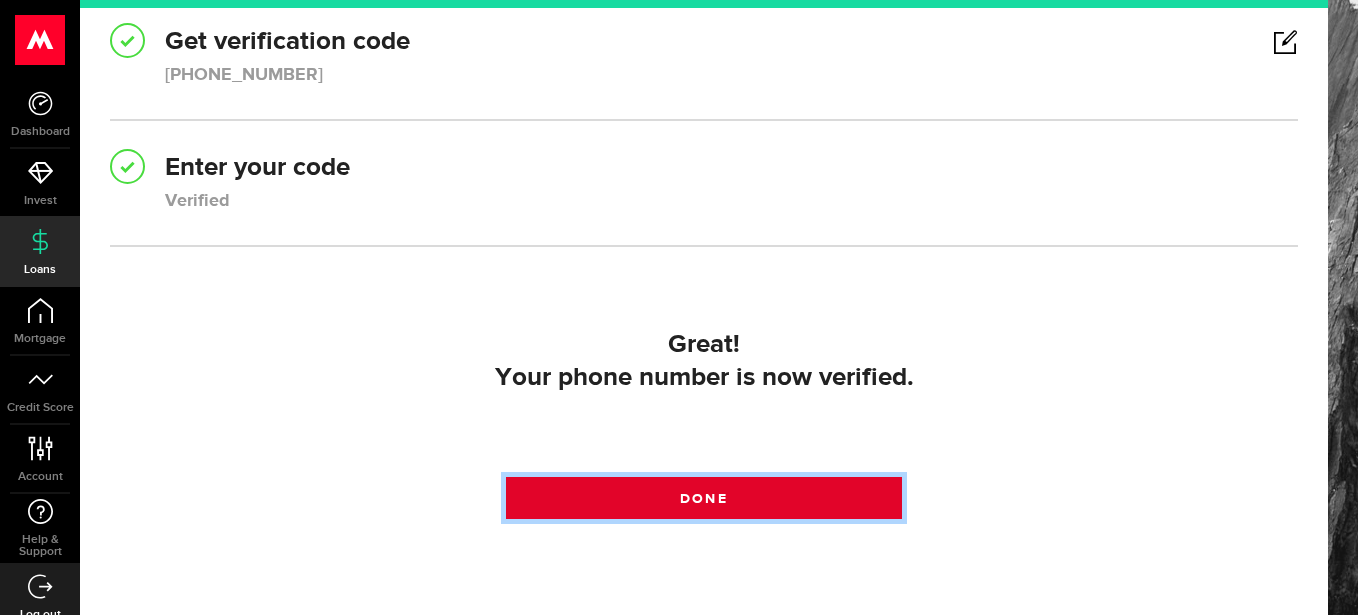 click at bounding box center (703, 502) 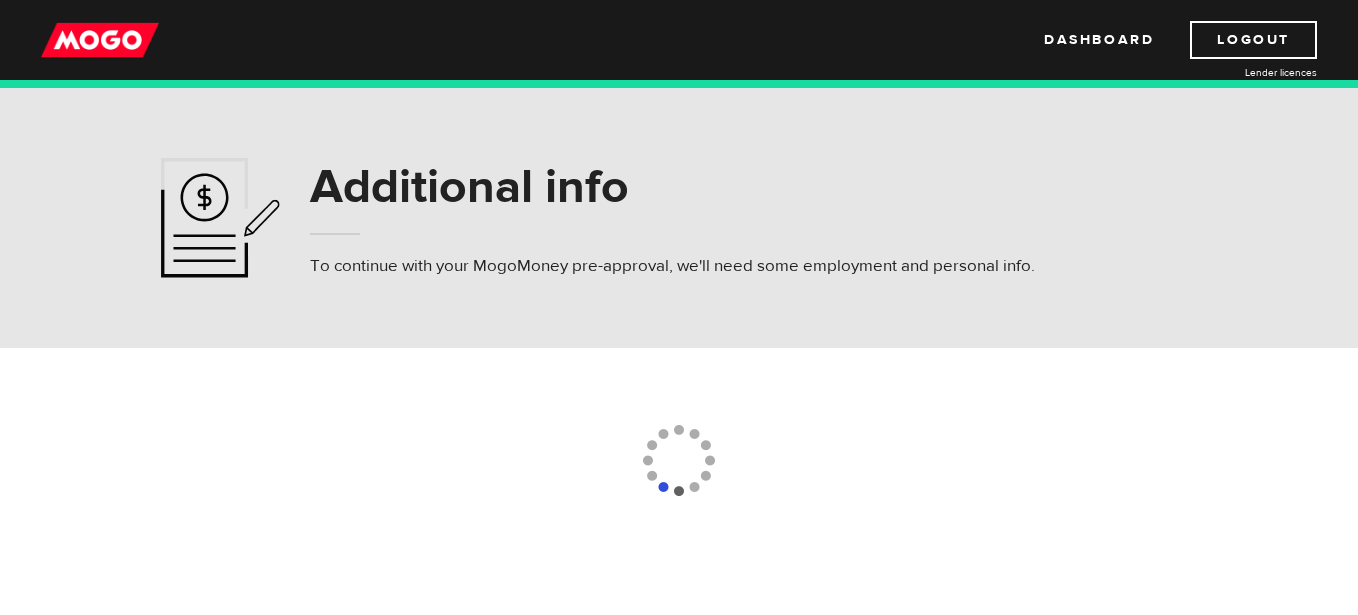 scroll, scrollTop: 0, scrollLeft: 0, axis: both 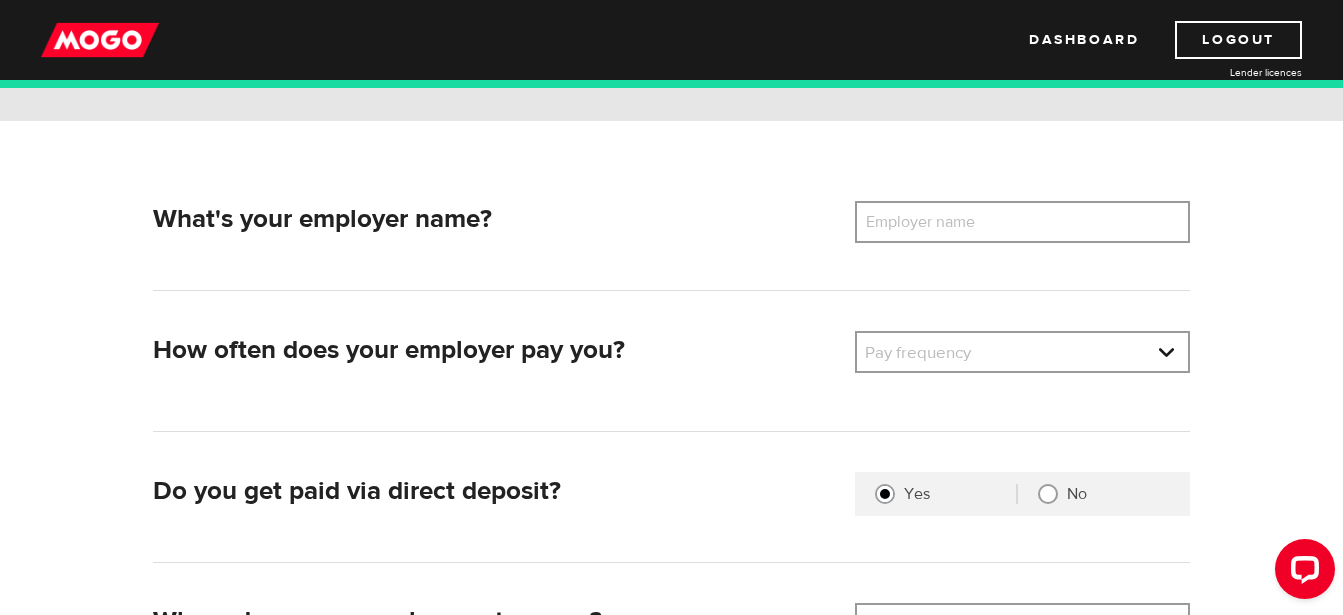 click on "Employer name" at bounding box center [935, 222] 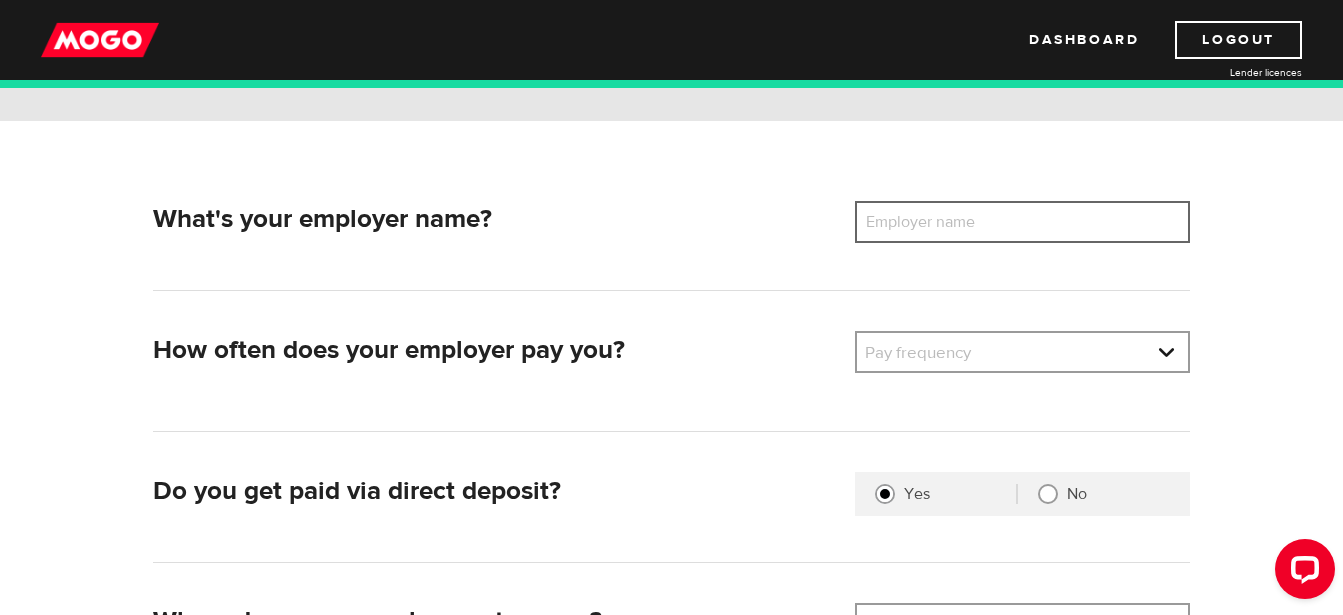 click on "Employer name" at bounding box center [1022, 222] 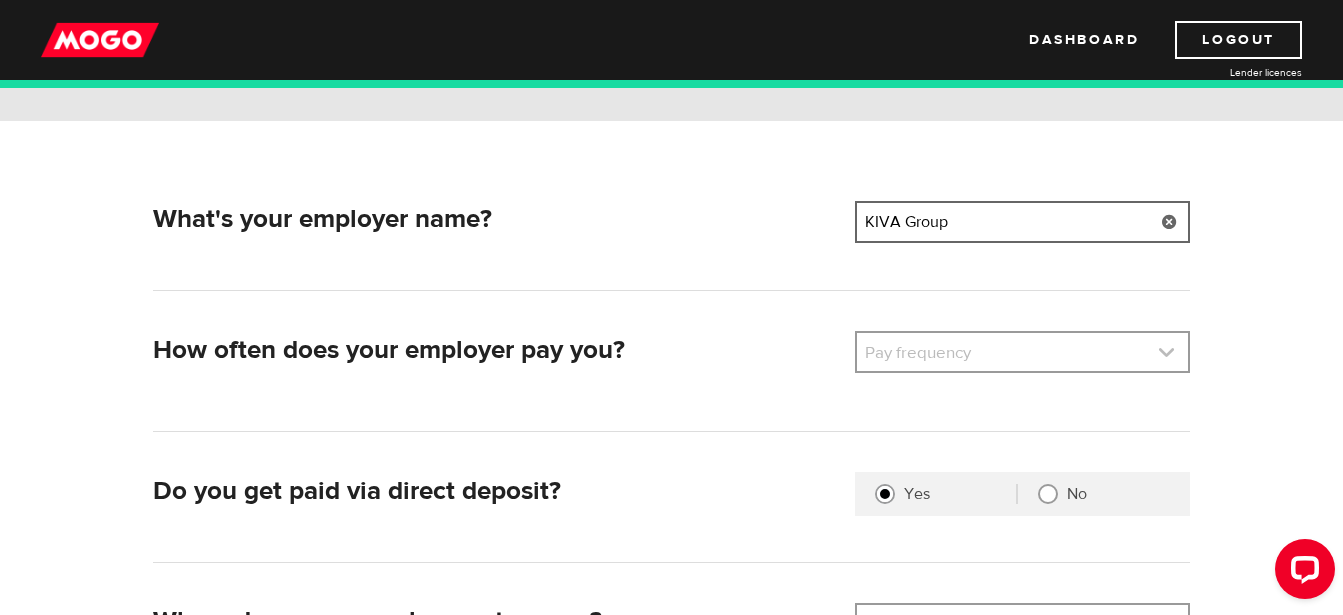 type on "KIVA Group" 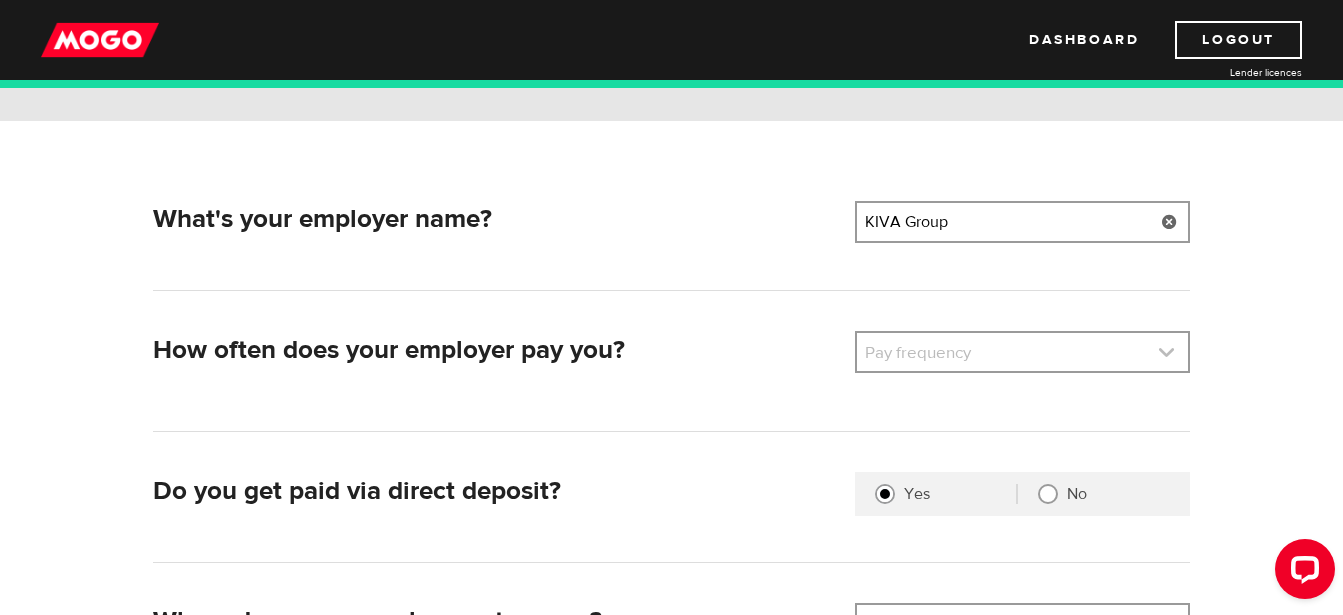 click at bounding box center (1022, 352) 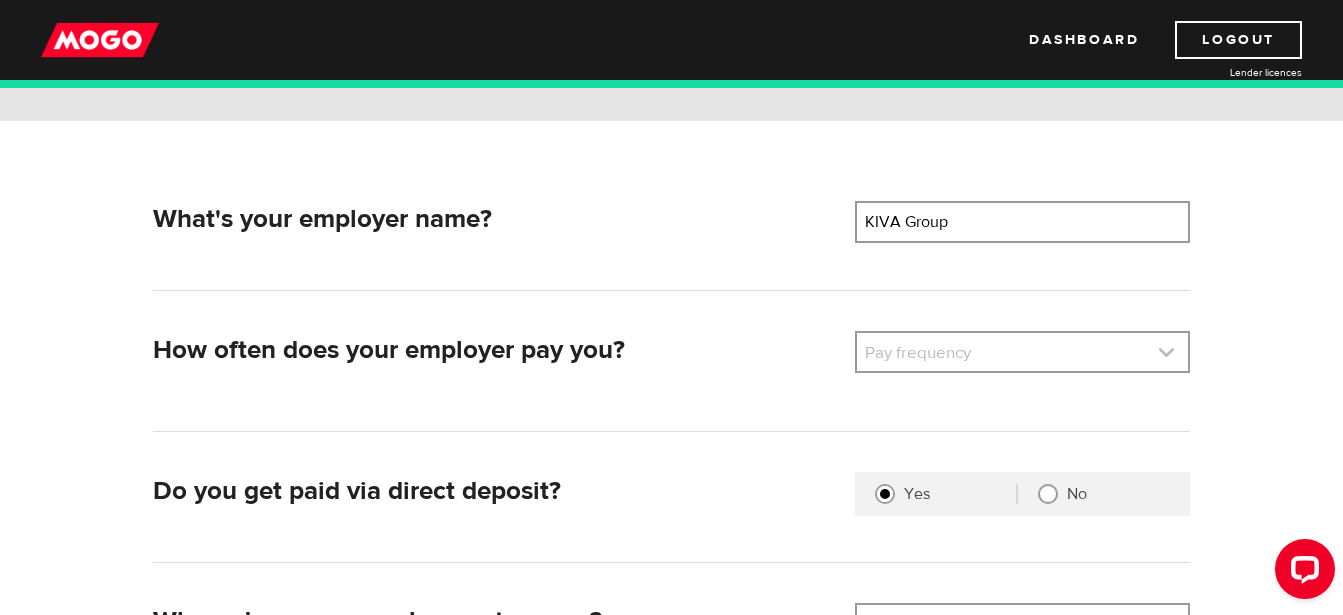 click at bounding box center [1022, 352] 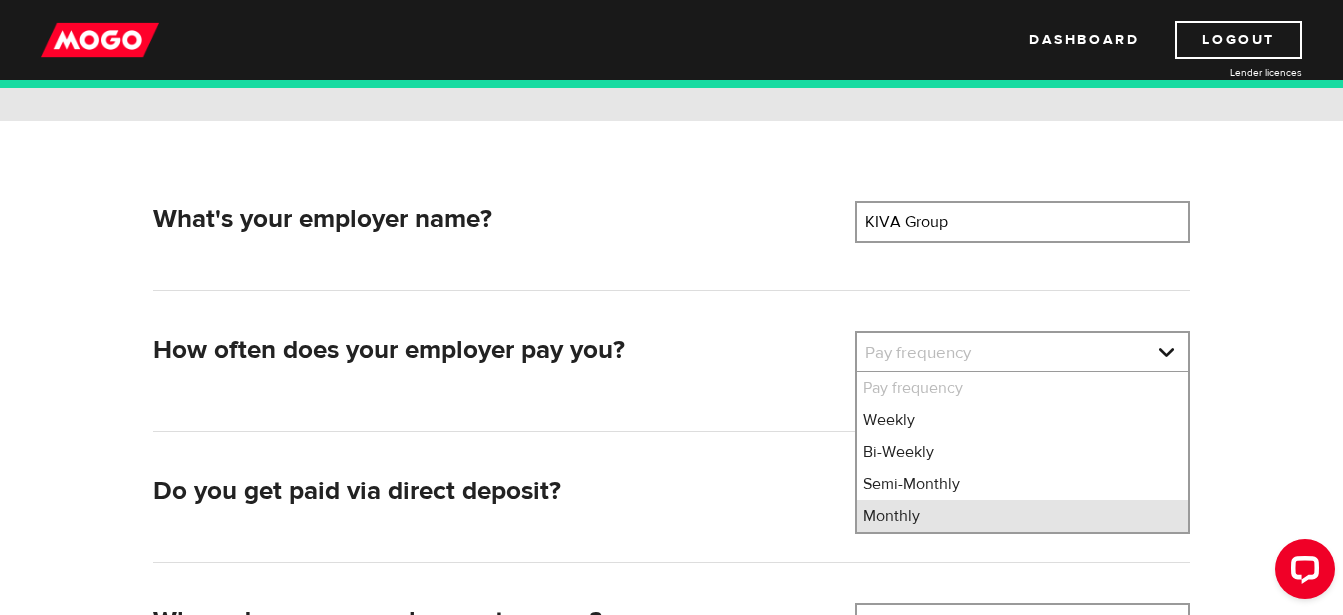 click on "Monthly" at bounding box center [1022, 516] 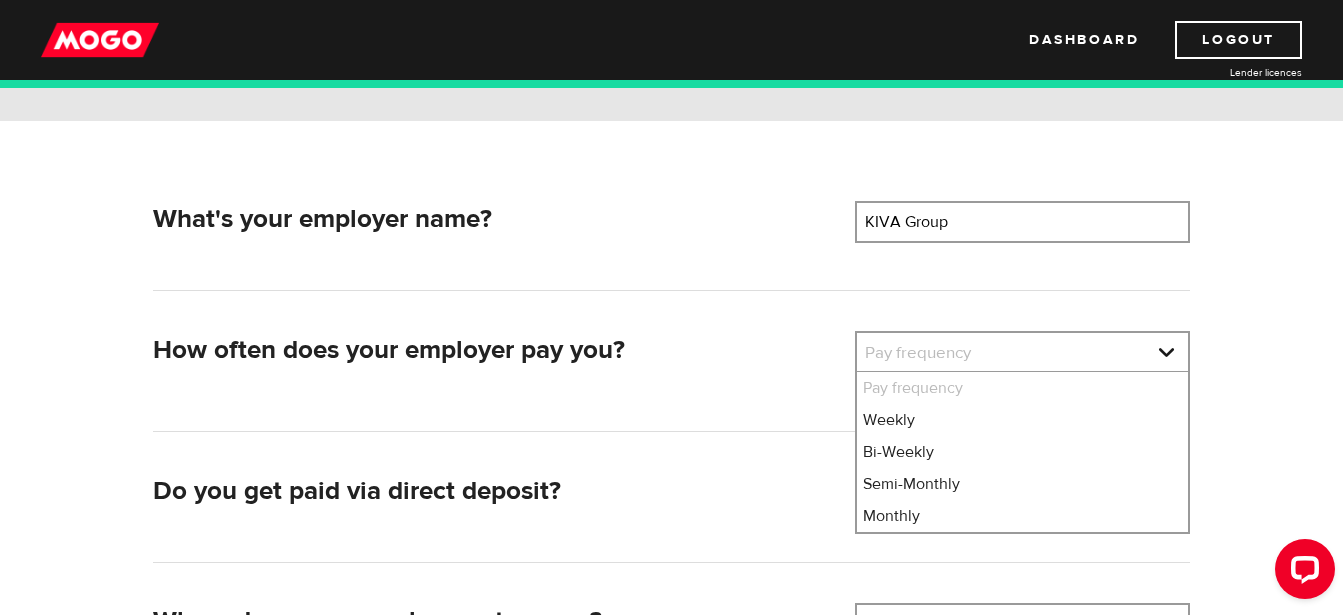 select on "4" 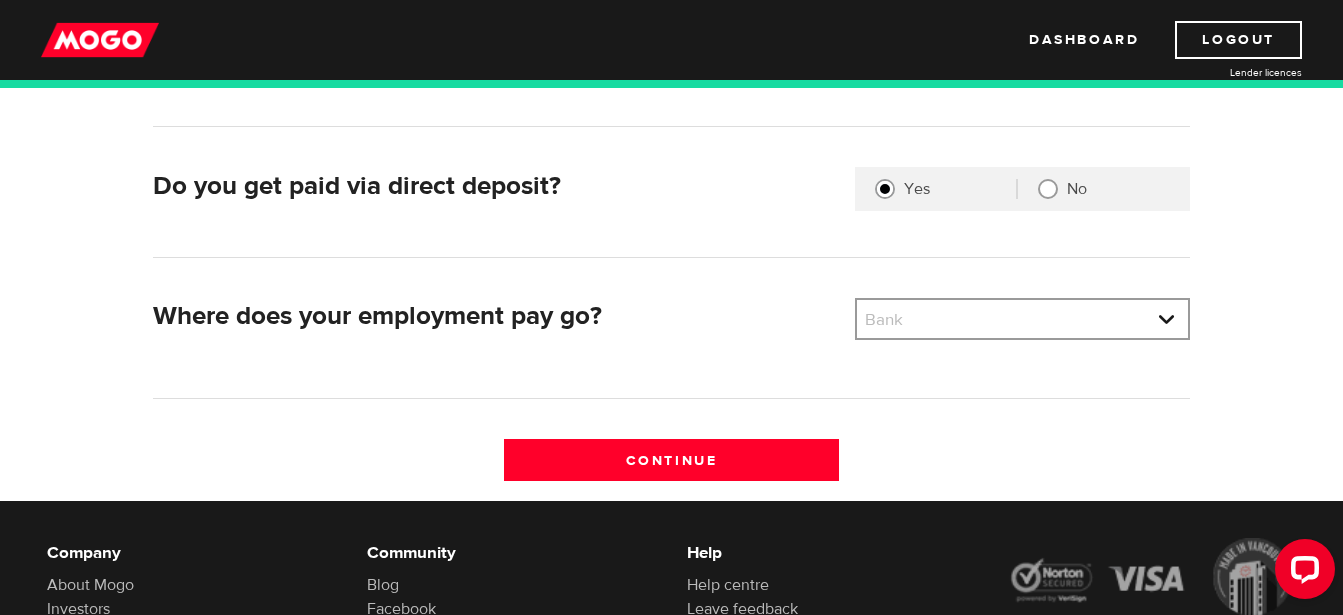 scroll, scrollTop: 537, scrollLeft: 0, axis: vertical 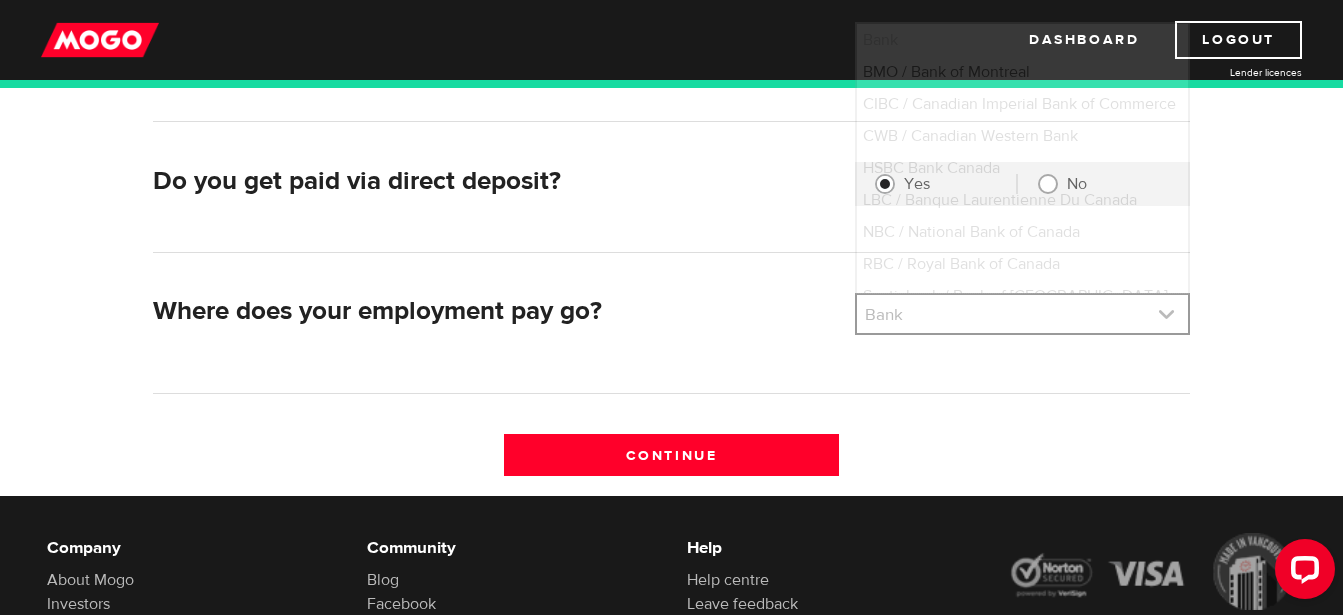 click at bounding box center [1022, 314] 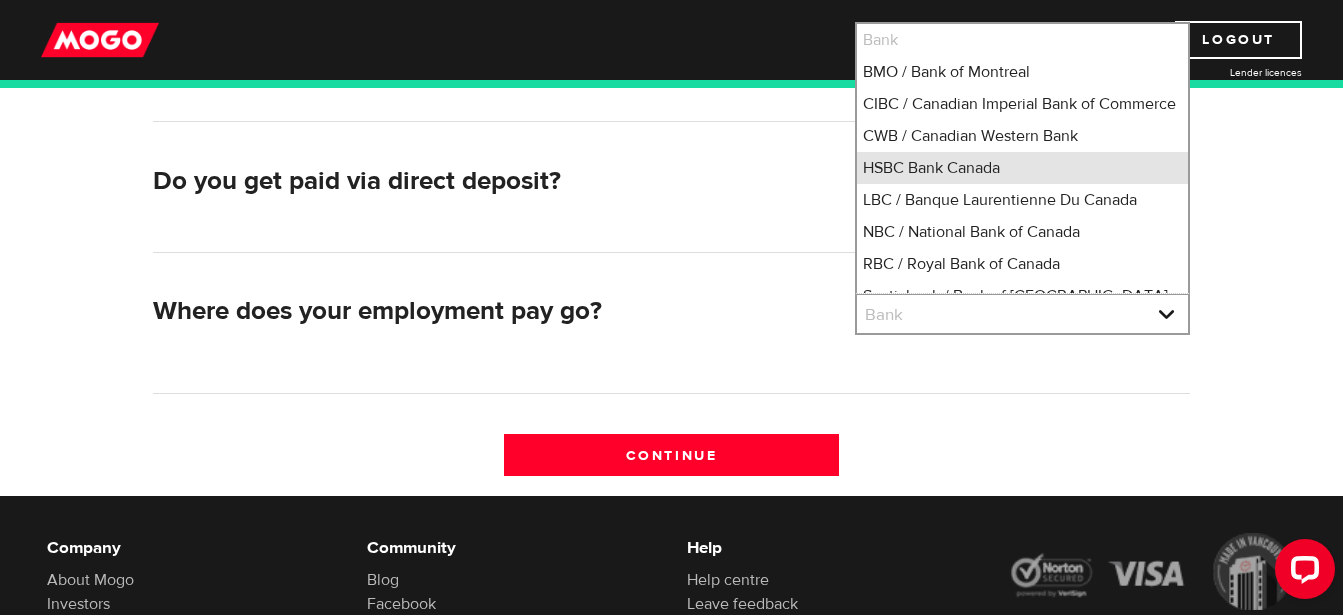 scroll, scrollTop: 11, scrollLeft: 0, axis: vertical 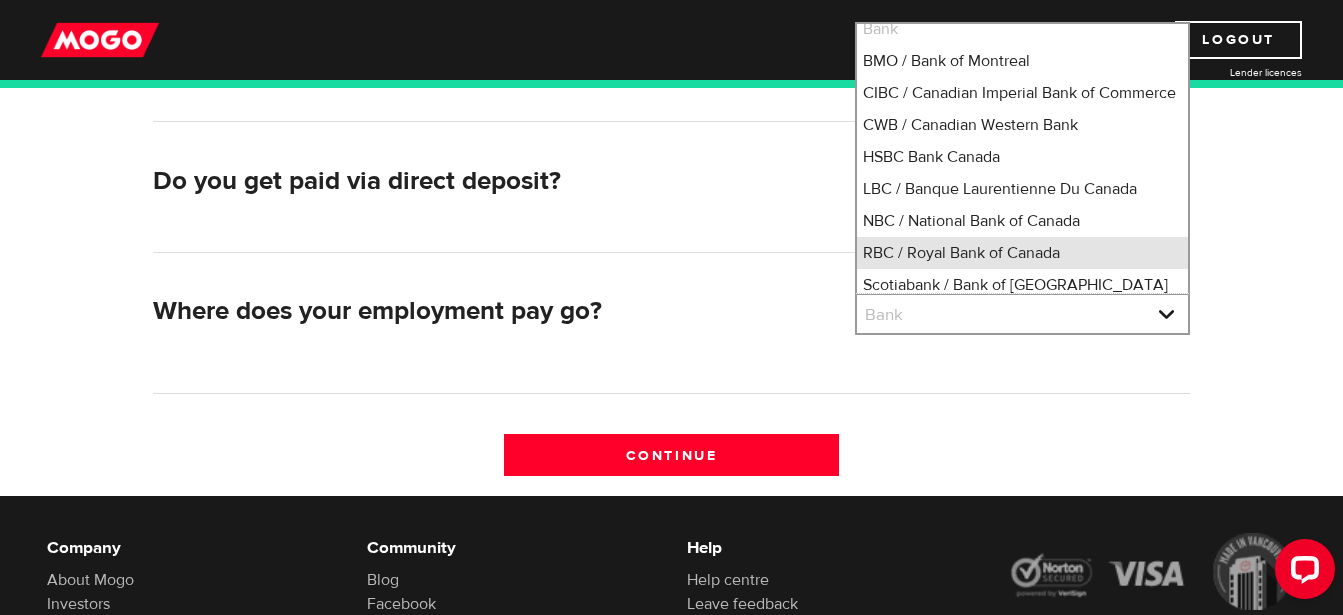 type 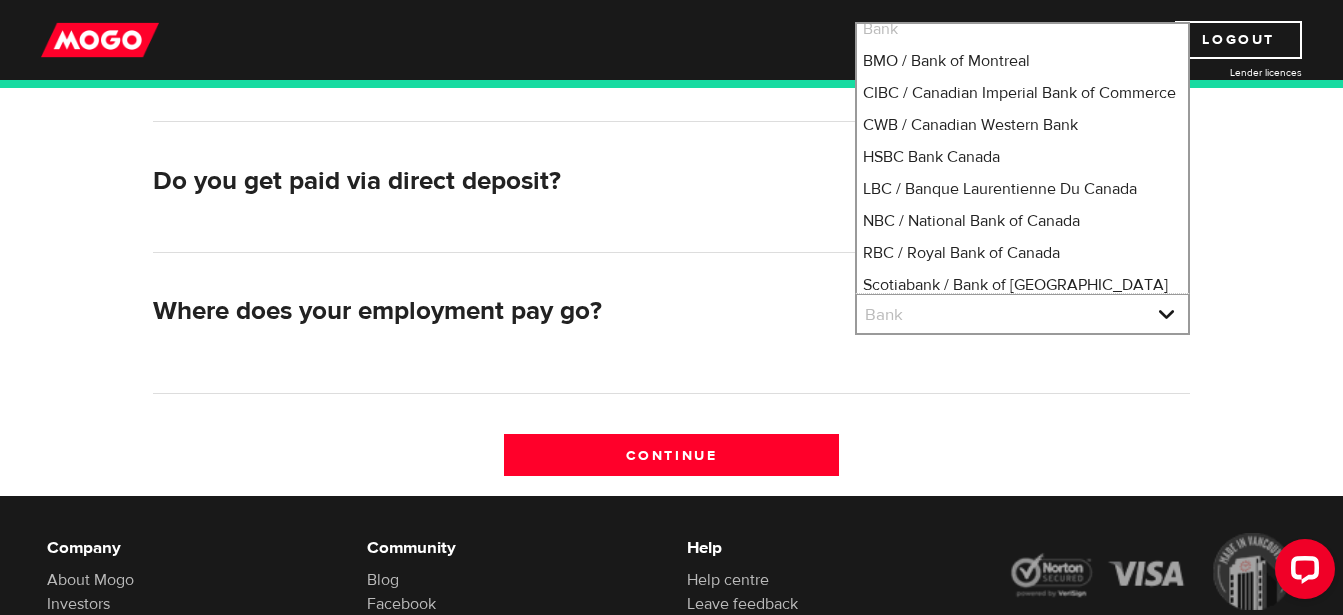 scroll, scrollTop: 171, scrollLeft: 0, axis: vertical 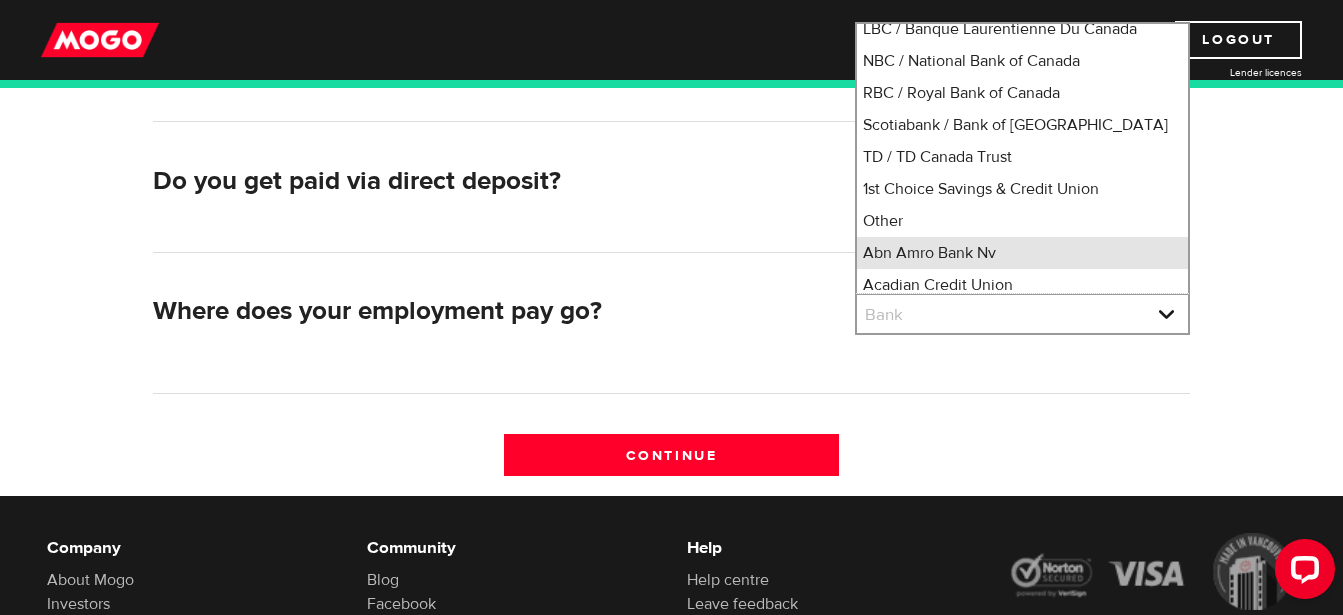 type 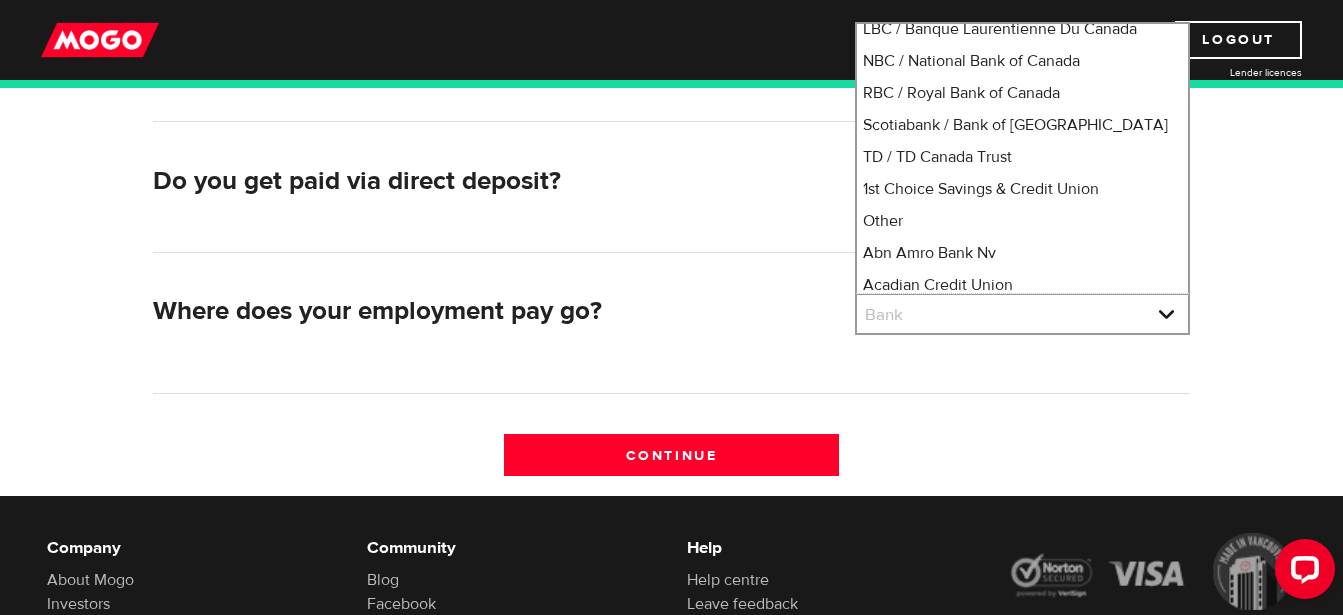 scroll, scrollTop: 12811, scrollLeft: 0, axis: vertical 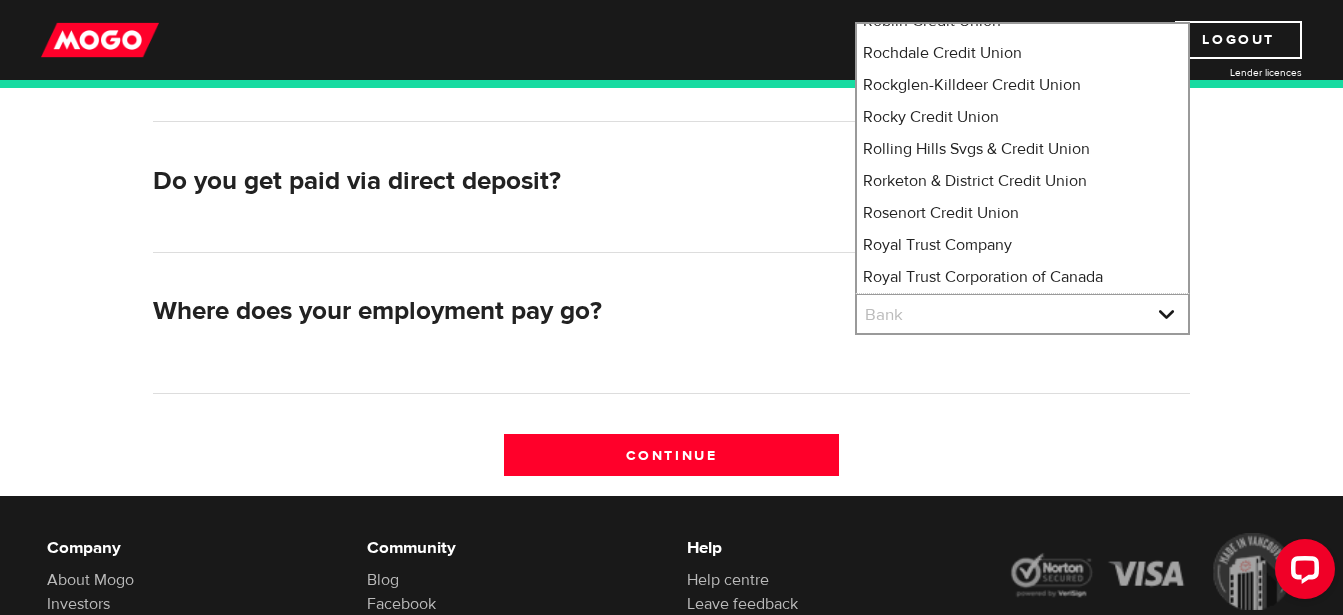 type 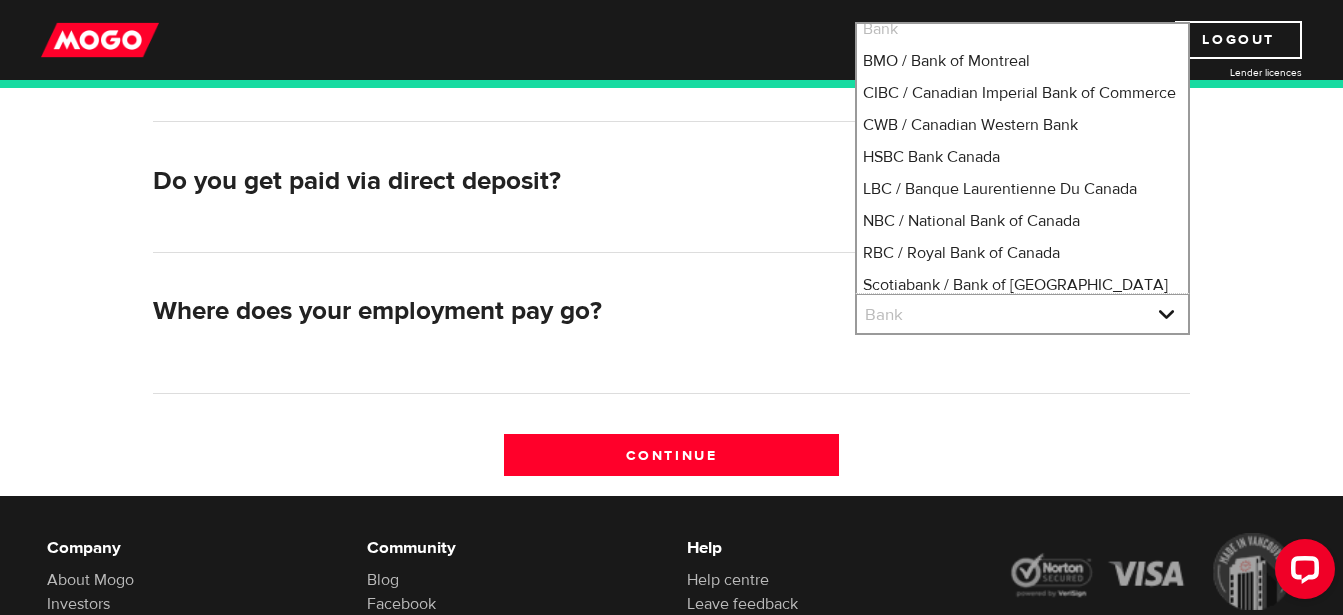 scroll, scrollTop: 10299, scrollLeft: 0, axis: vertical 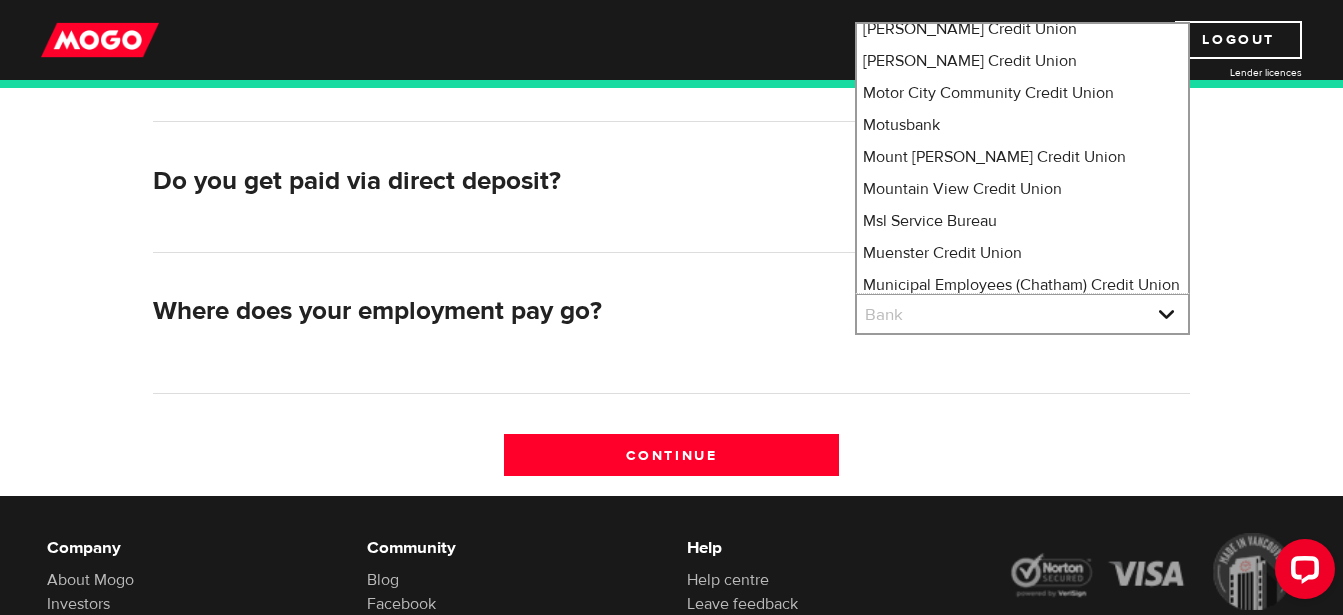 type 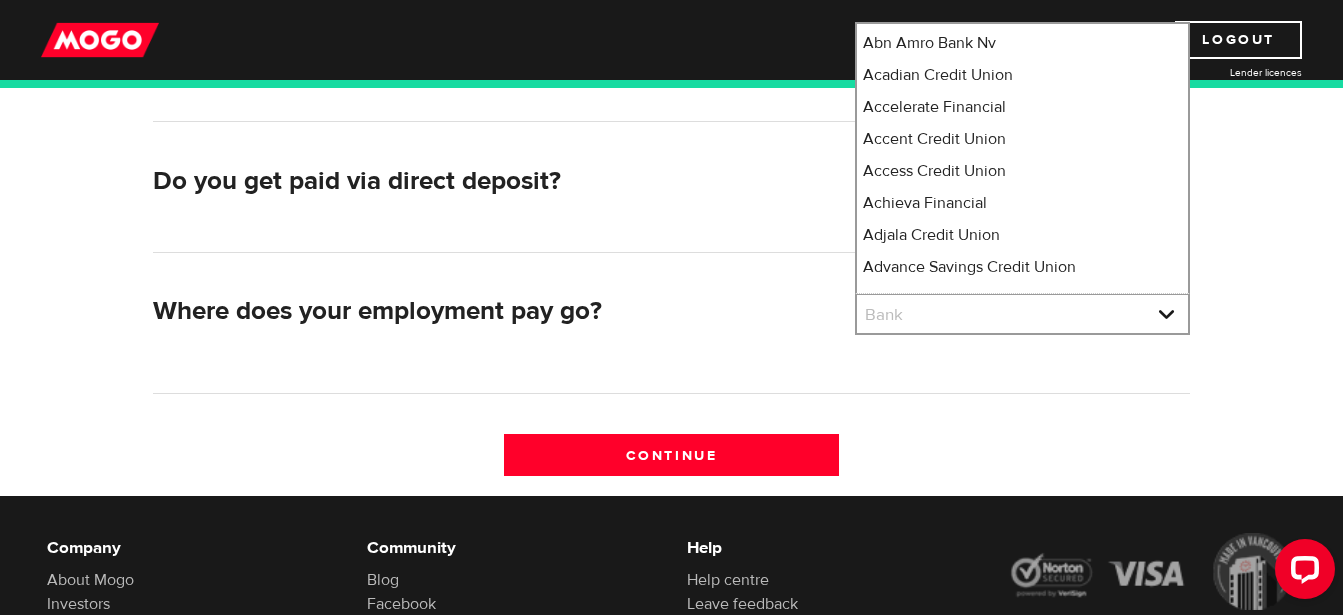 scroll, scrollTop: 254, scrollLeft: 0, axis: vertical 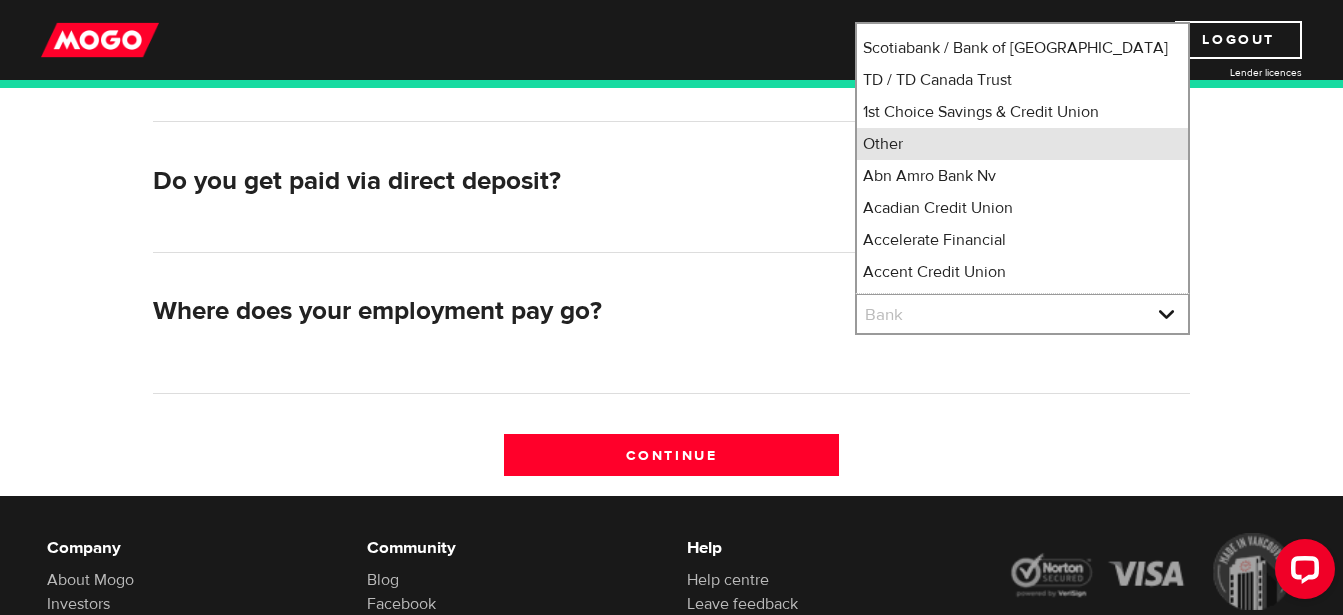 type 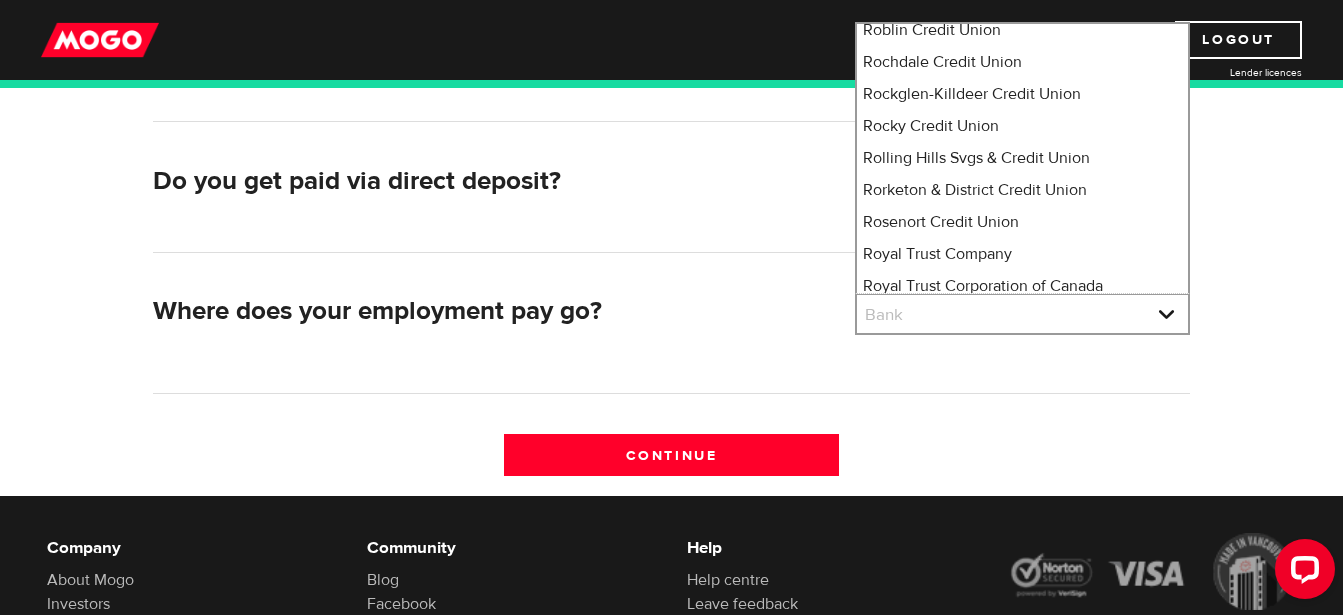 type 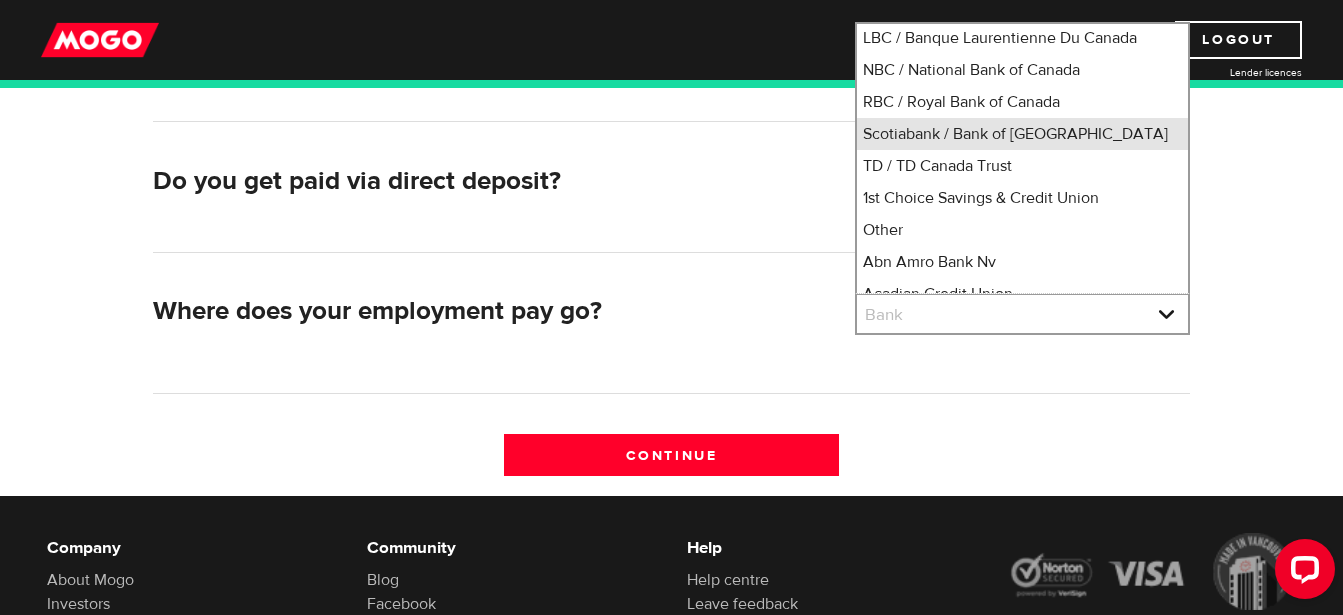 click on "Scotiabank / Bank of Nova Scotia" at bounding box center (1022, 134) 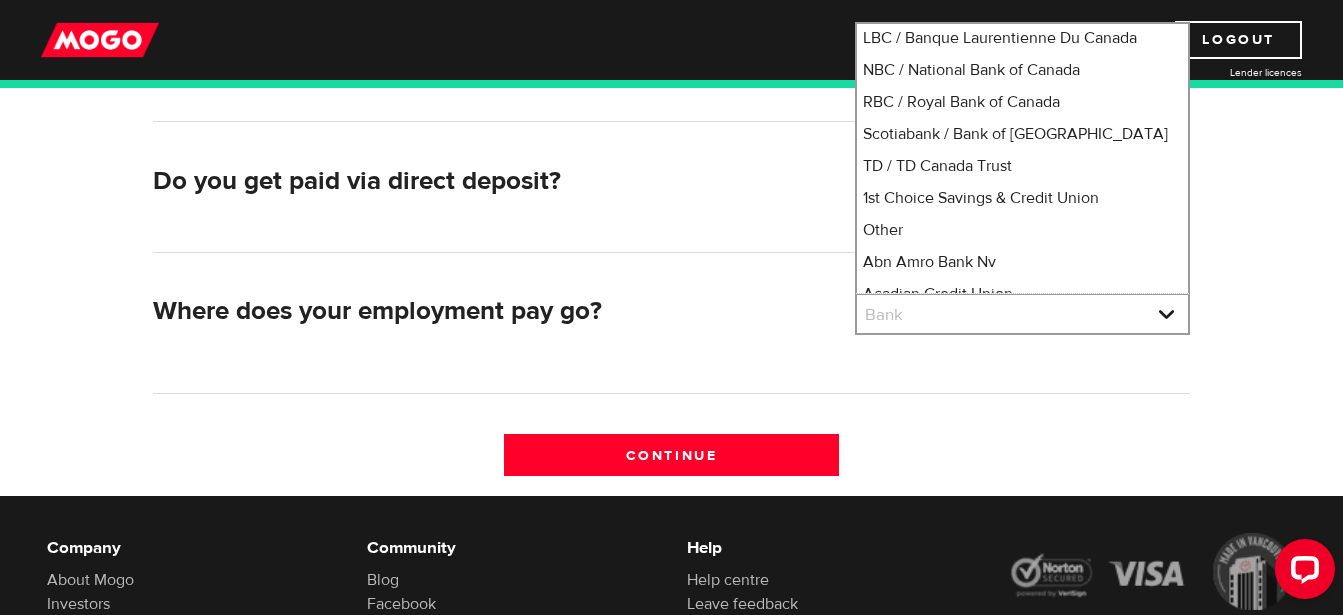select on "2" 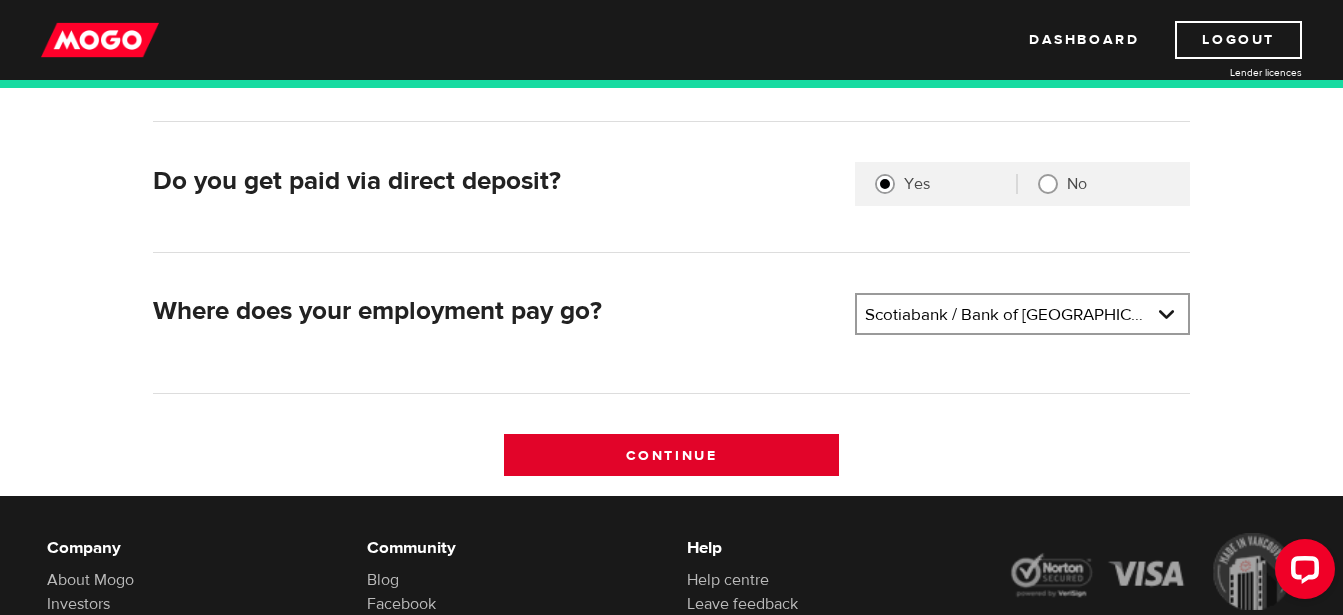 click on "Continue" at bounding box center [671, 455] 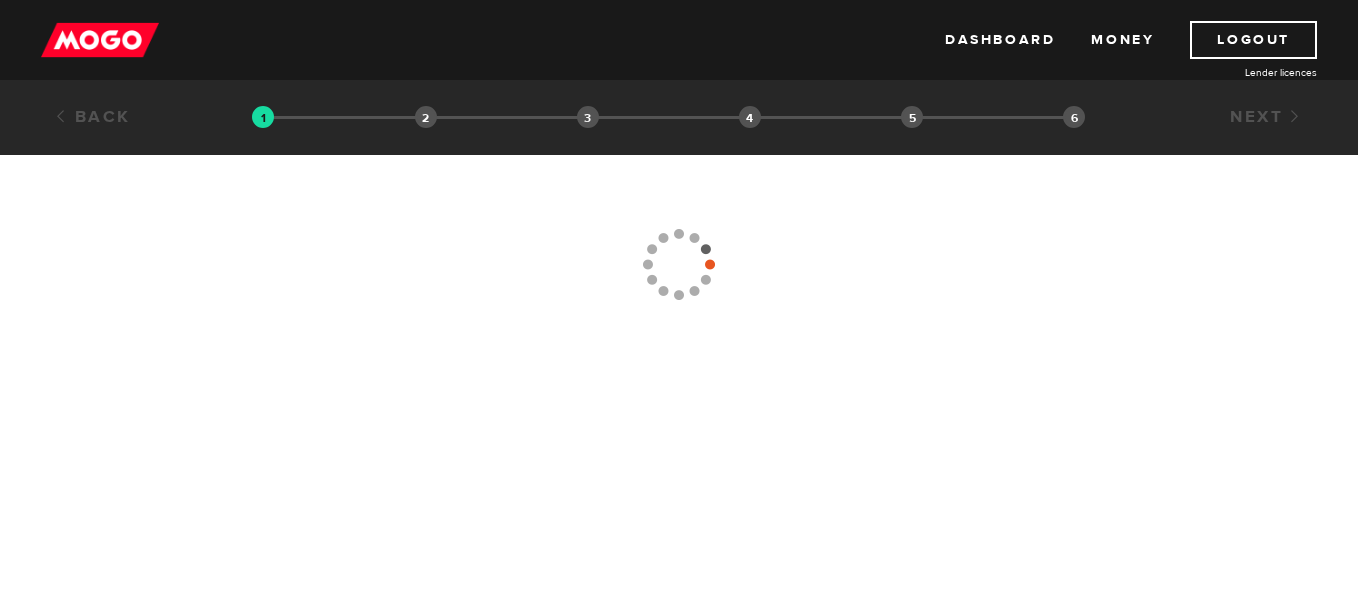 scroll, scrollTop: 0, scrollLeft: 0, axis: both 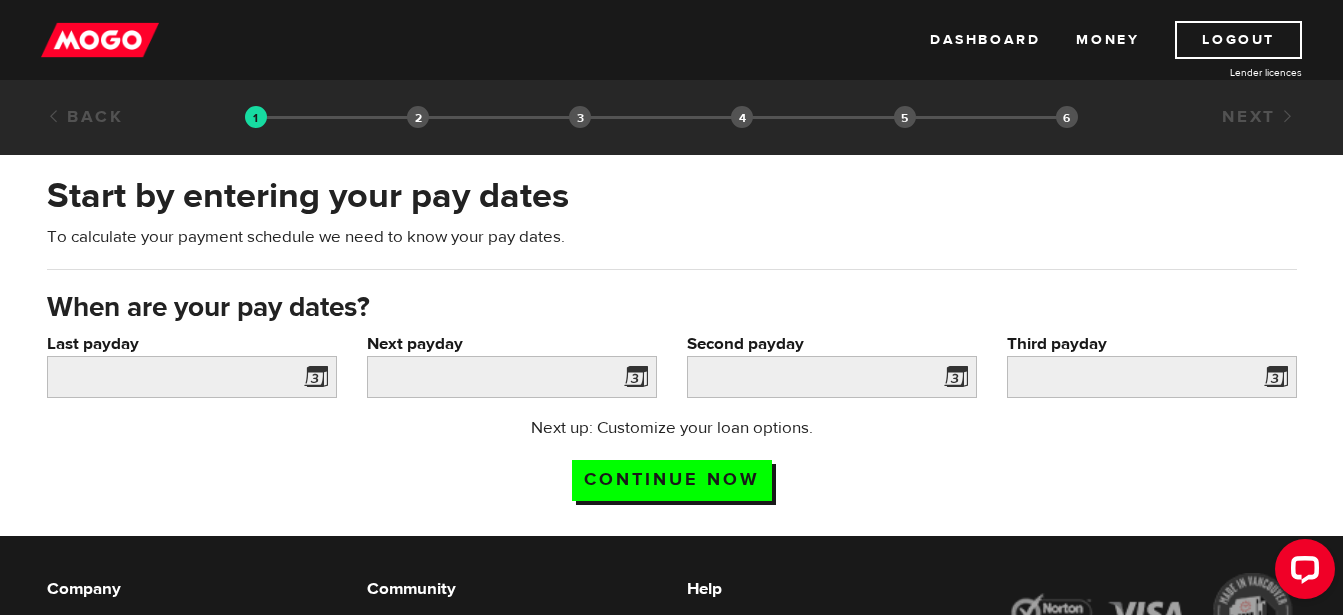 click at bounding box center [312, 380] 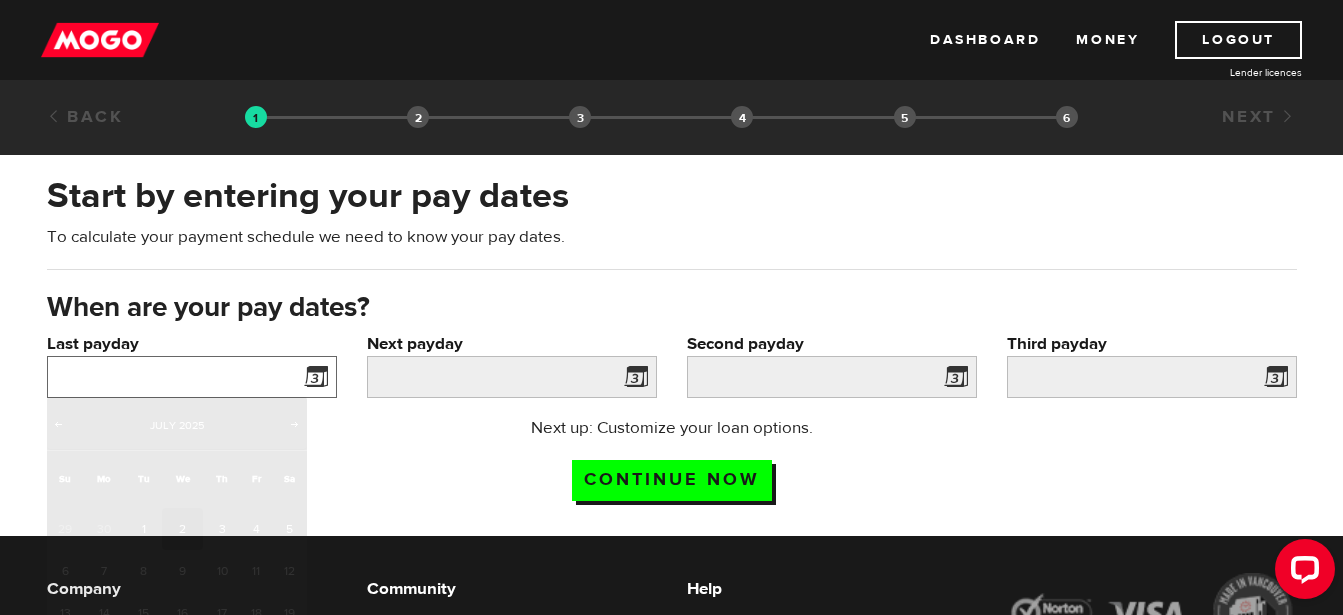 click on "Last payday" at bounding box center (192, 377) 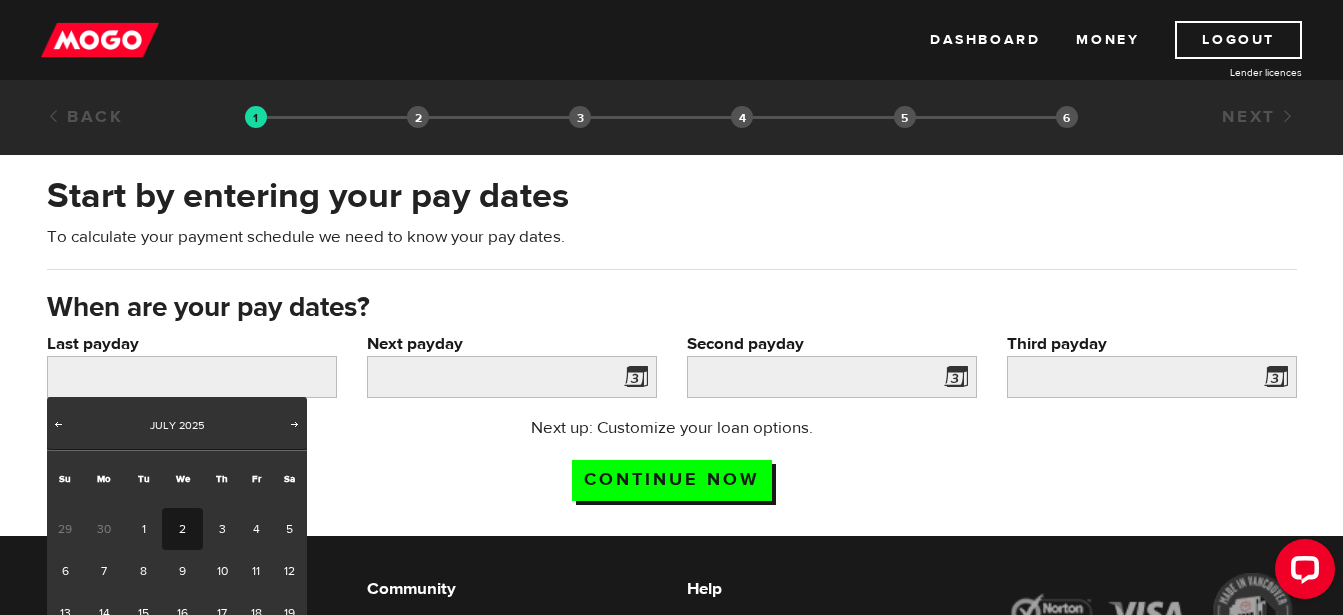 click on "30" at bounding box center (104, 529) 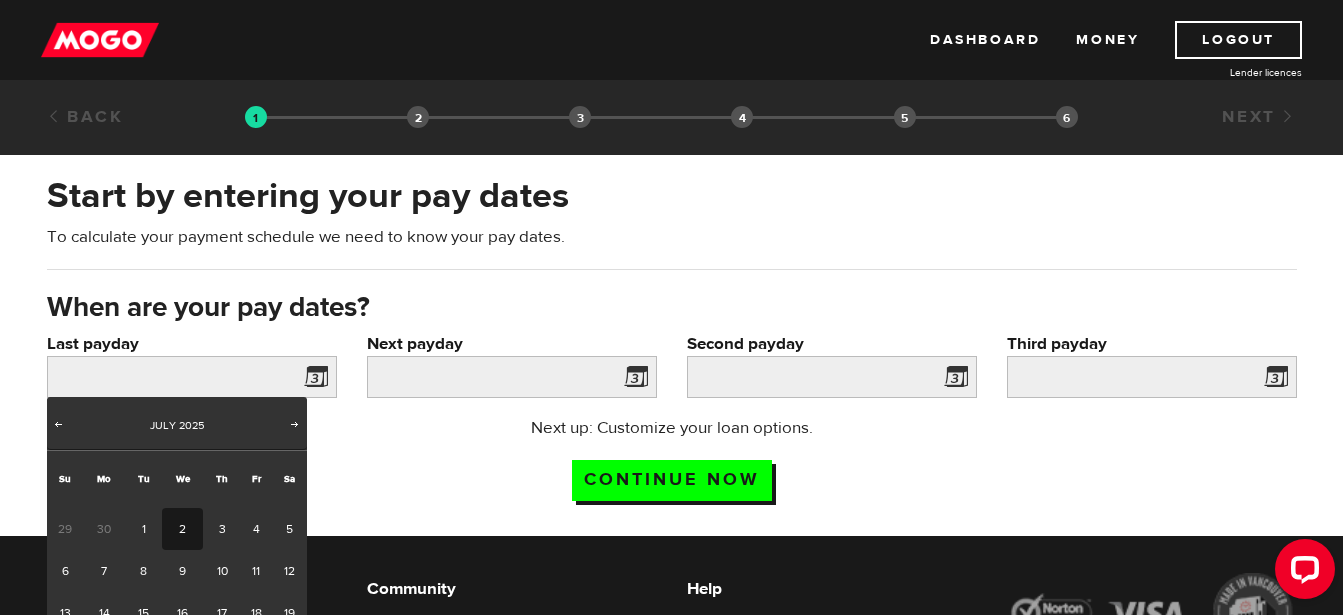 click on "30" at bounding box center (104, 529) 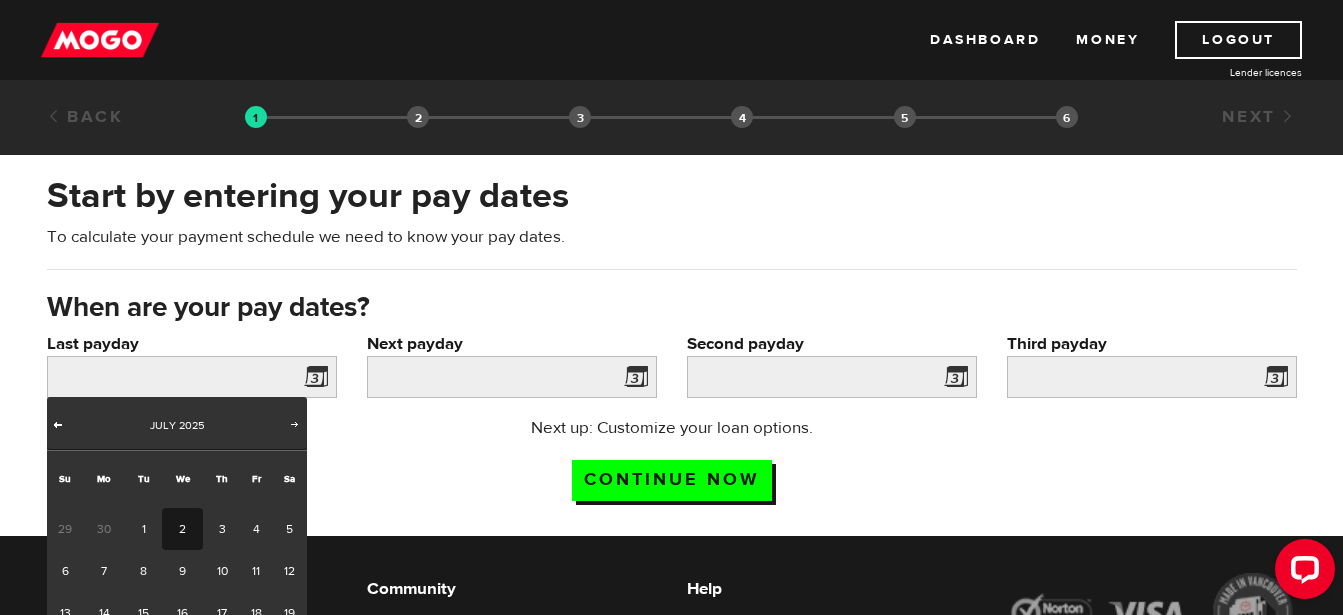 click on "Prev" at bounding box center [58, 424] 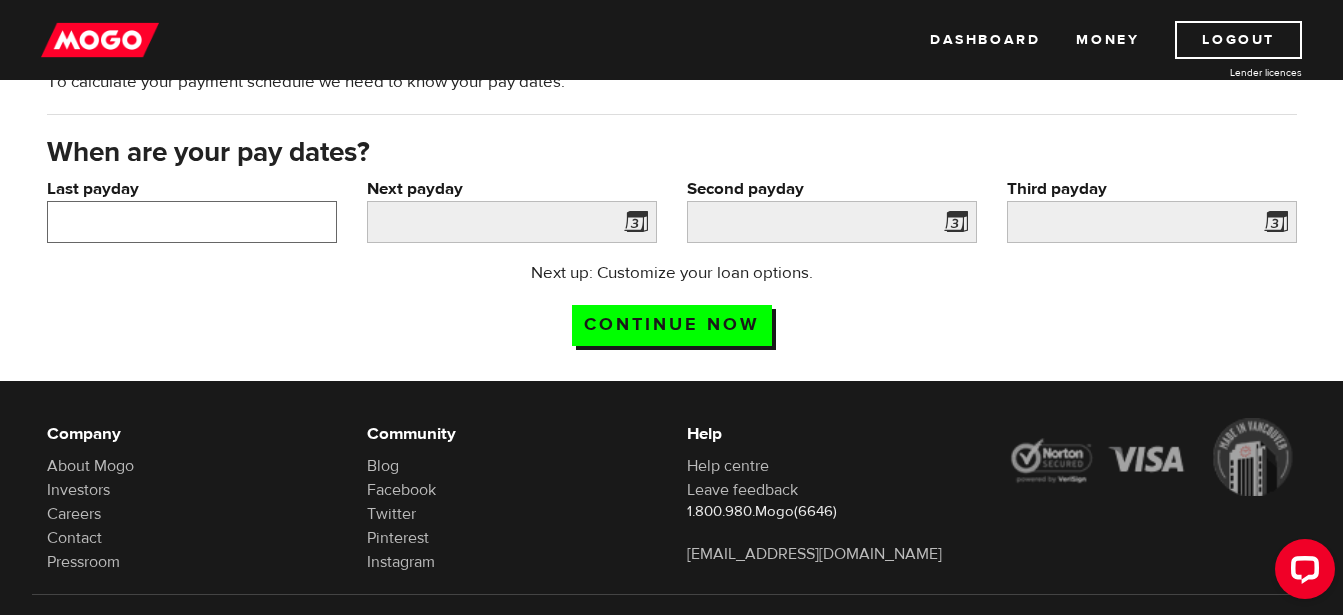 scroll, scrollTop: 167, scrollLeft: 0, axis: vertical 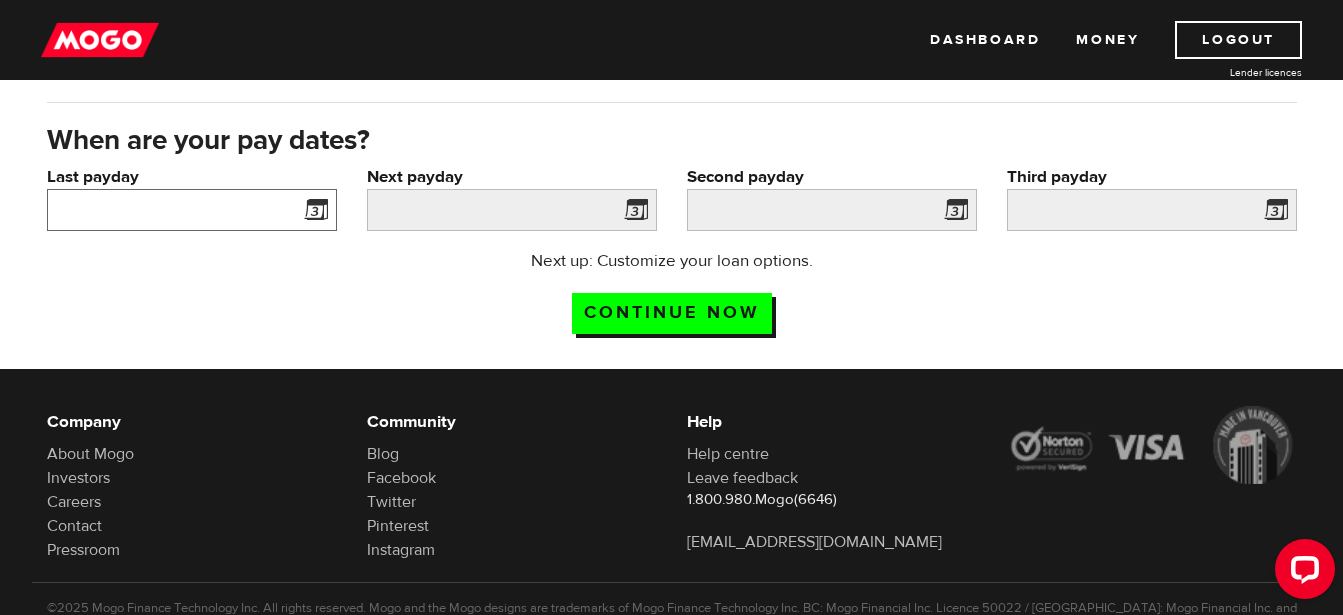 click on "Last payday" at bounding box center [192, 210] 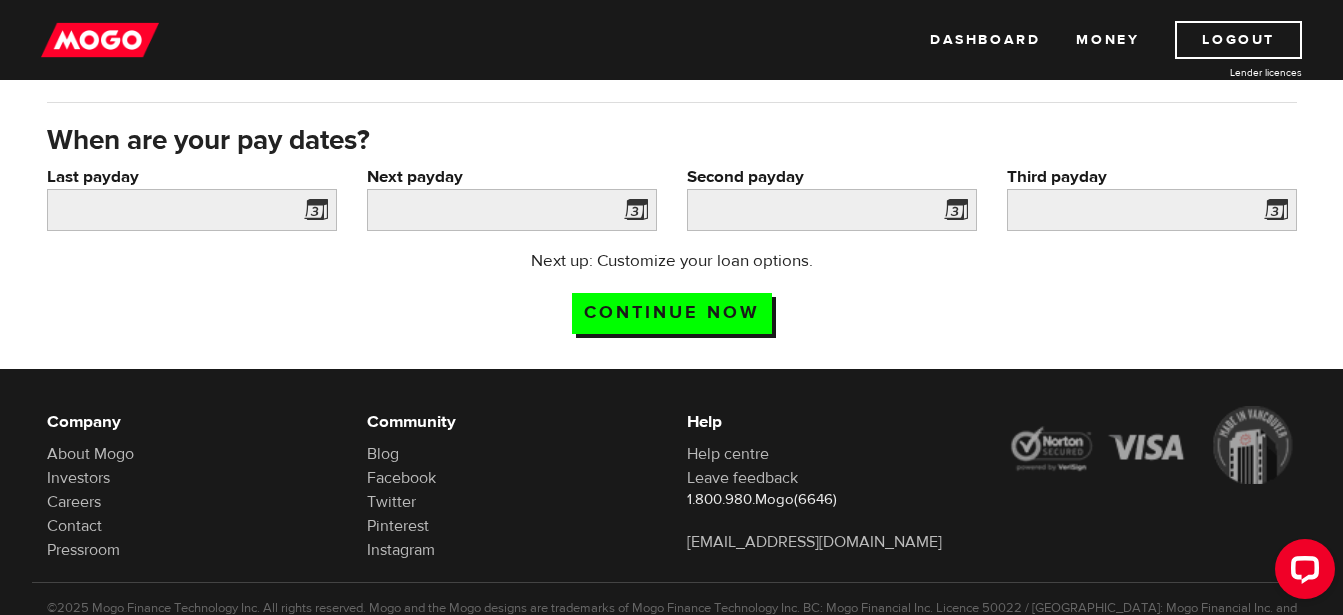 click at bounding box center [312, 213] 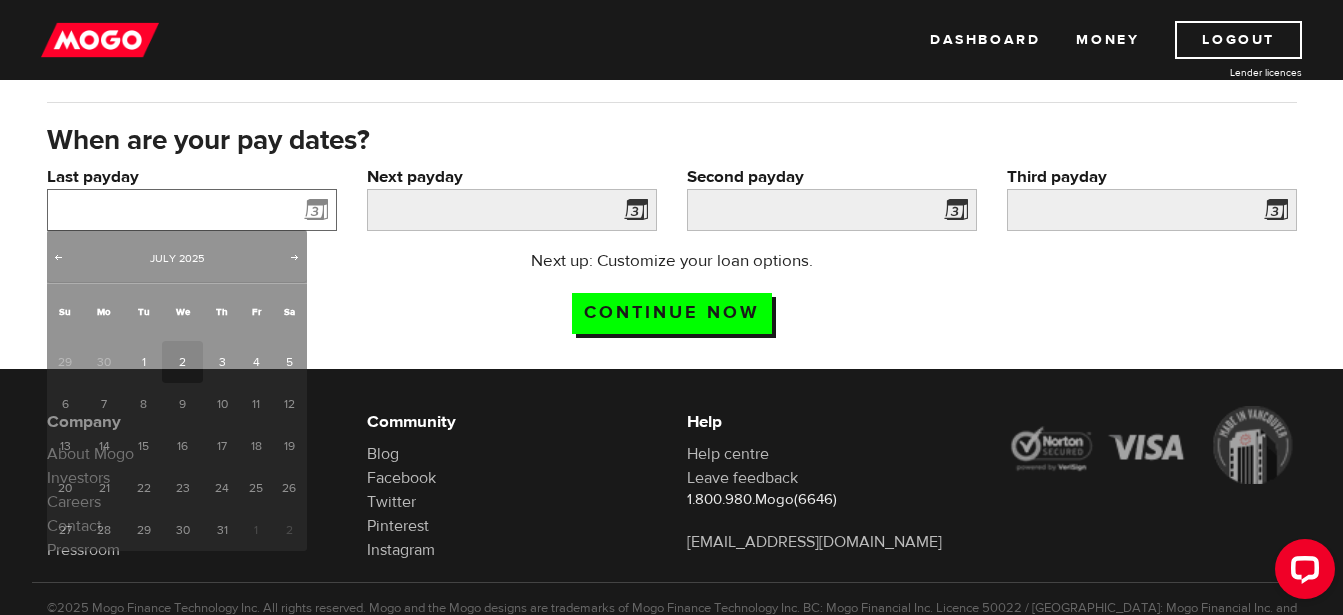 click on "Last payday" at bounding box center (192, 210) 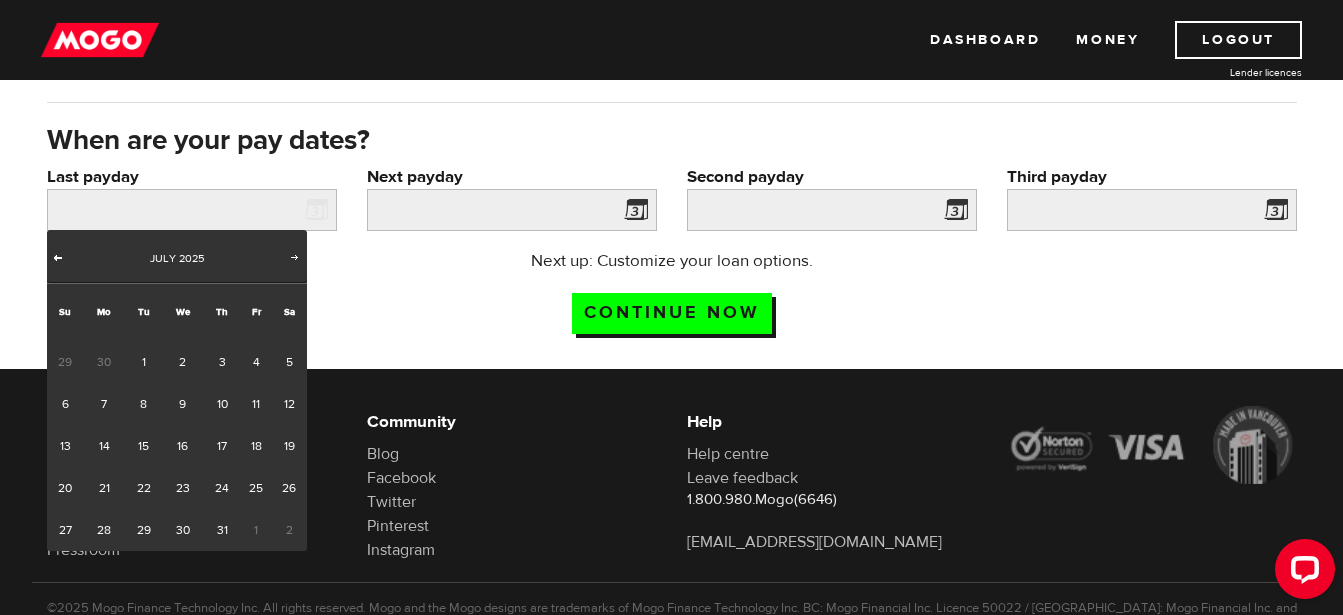 click on "Prev" at bounding box center [58, 257] 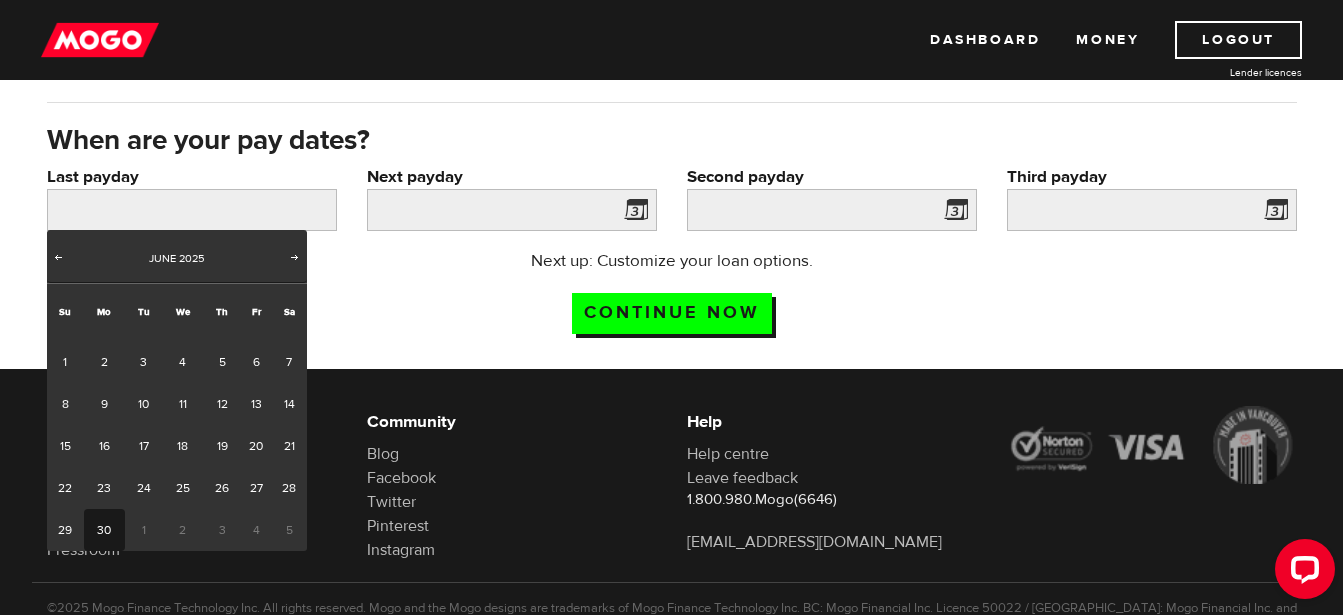 click on "30" at bounding box center [104, 530] 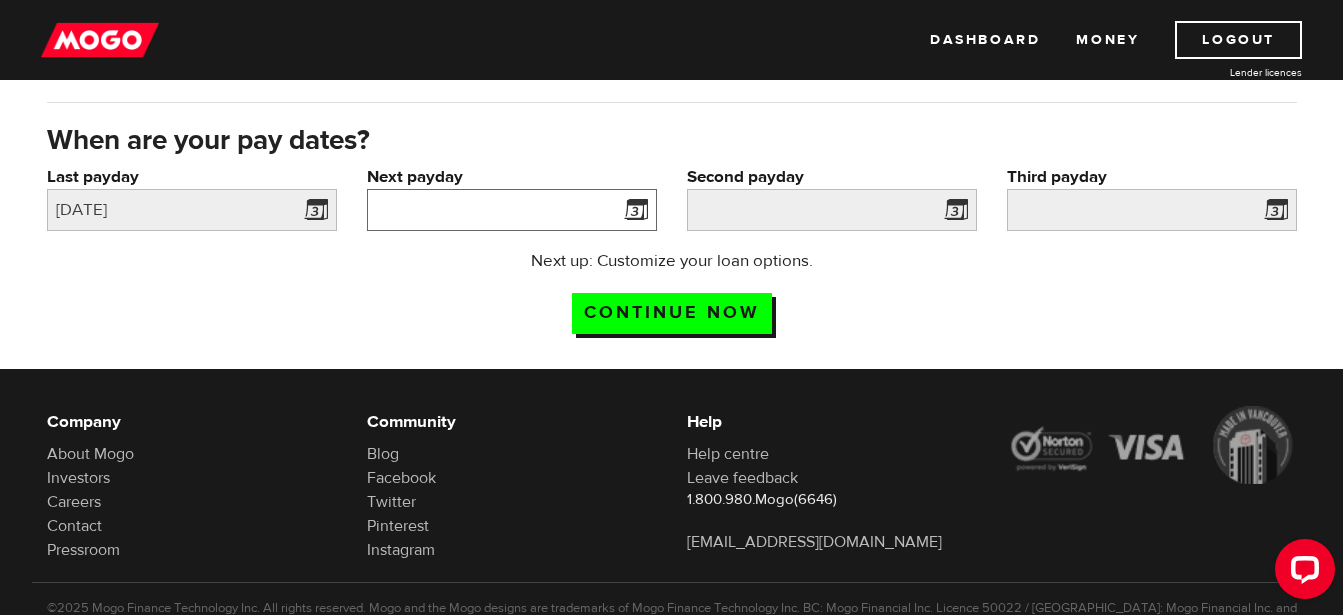 click on "Next payday" at bounding box center [512, 210] 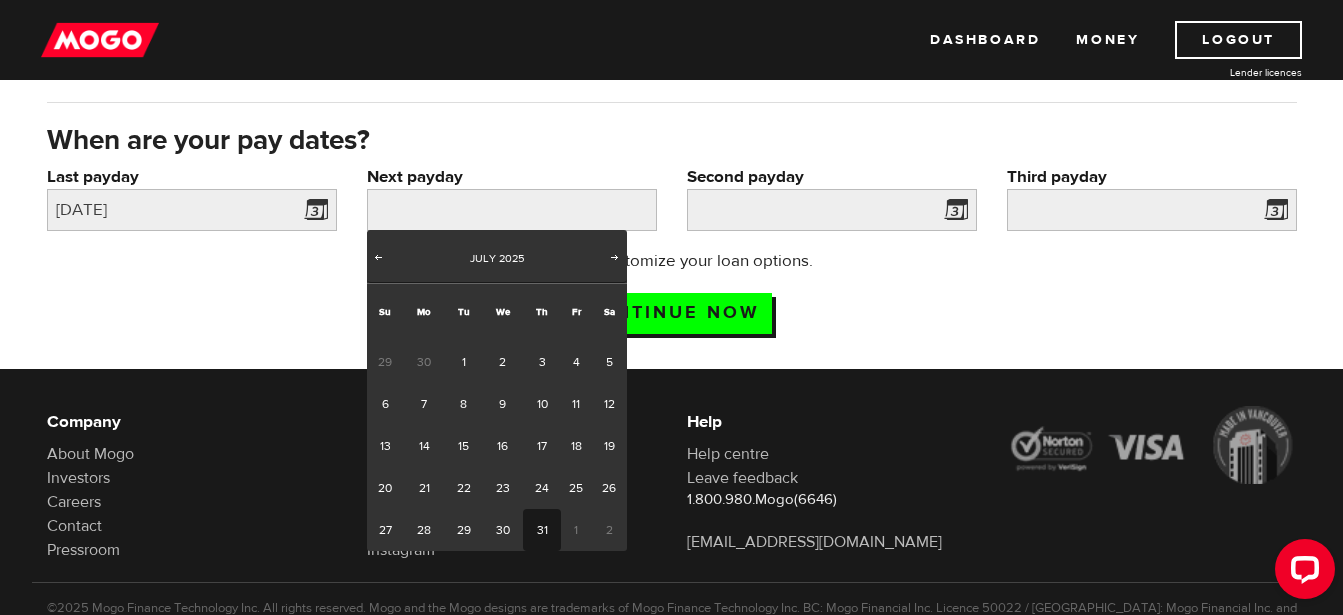click on "31" at bounding box center [541, 530] 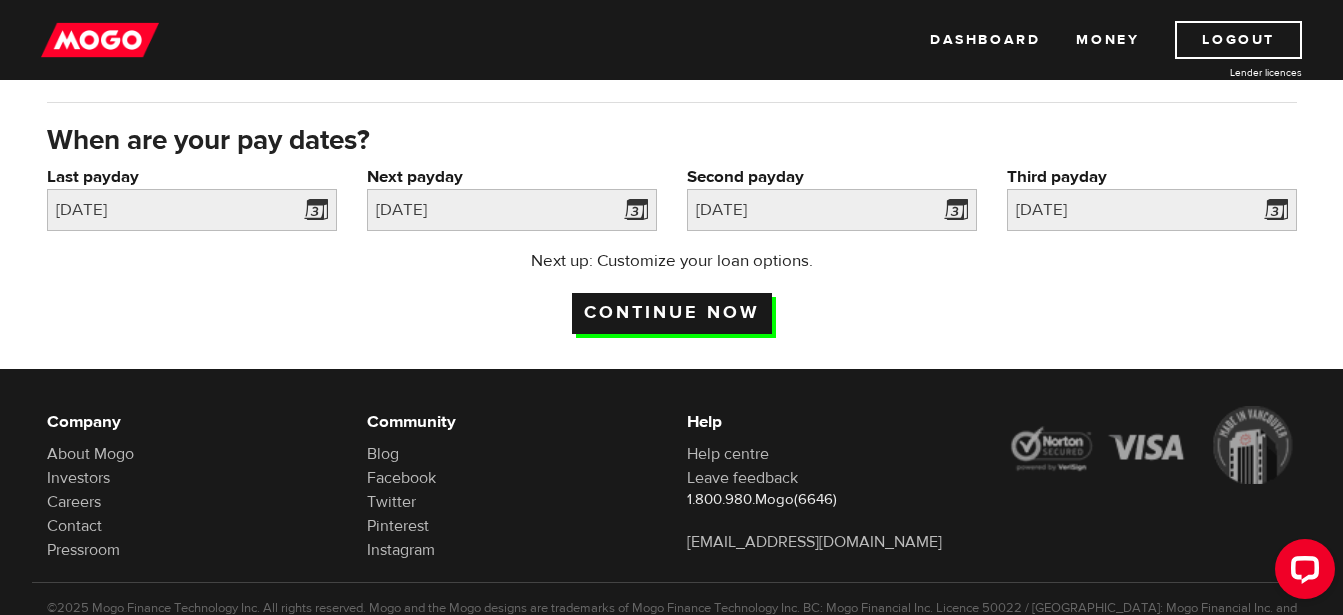 click on "Continue now" at bounding box center [672, 313] 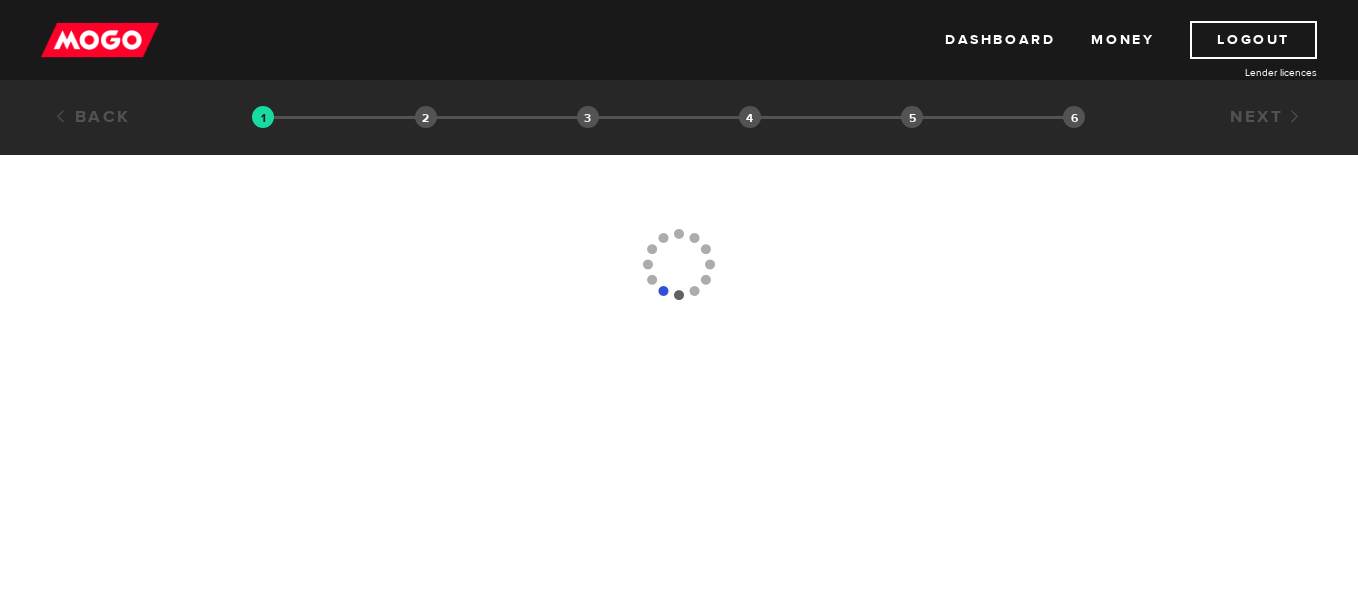 scroll, scrollTop: 0, scrollLeft: 0, axis: both 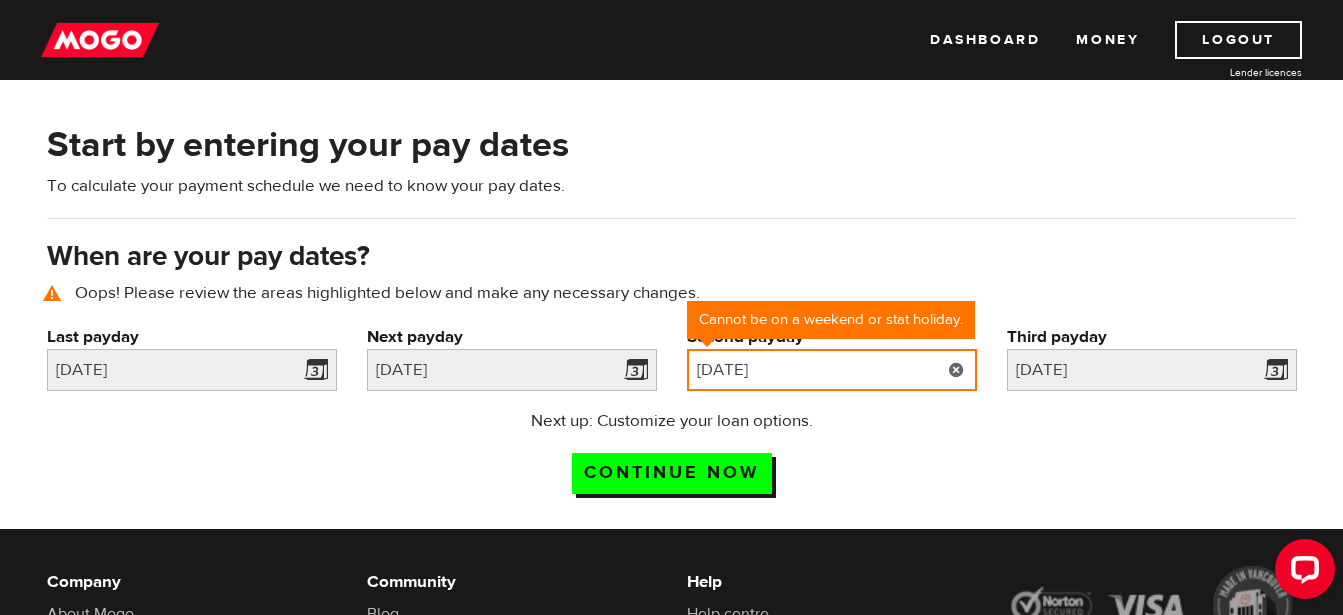click on "2025/08/30" at bounding box center [832, 370] 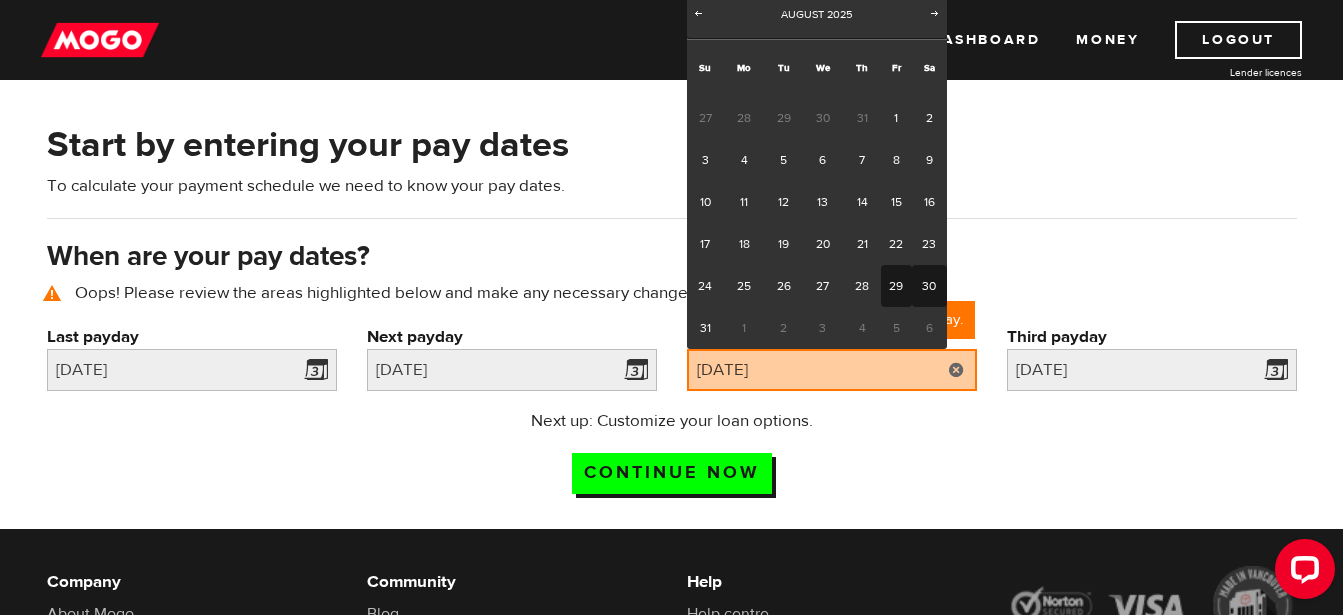 click on "29" at bounding box center (896, 286) 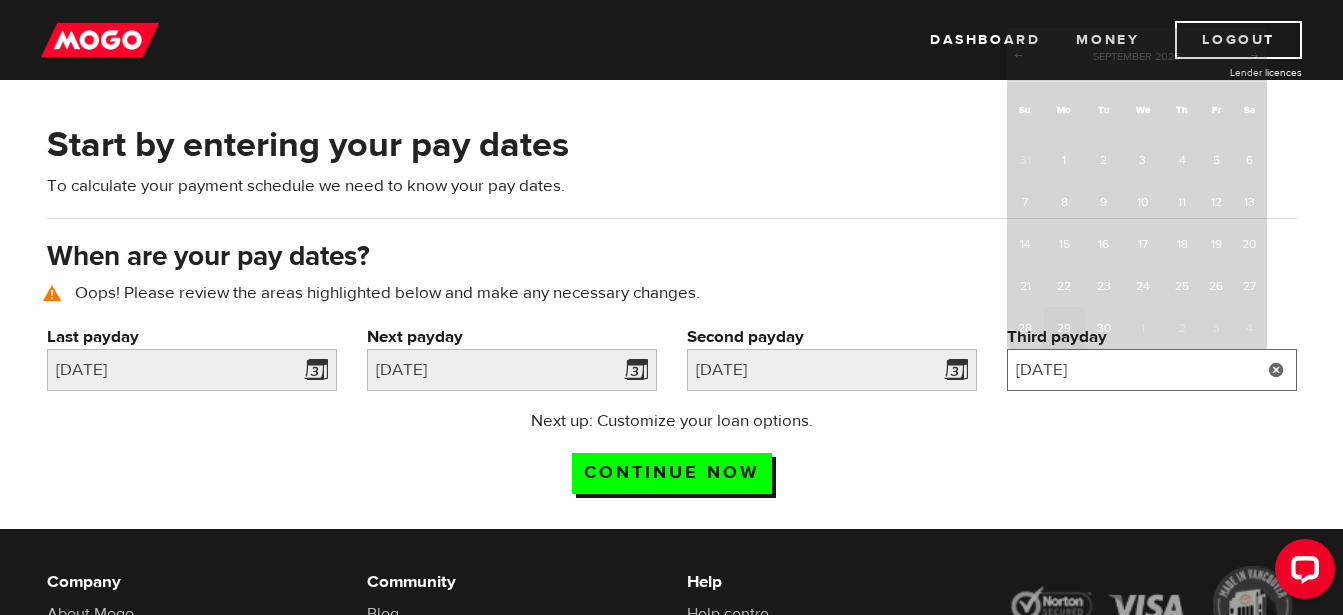 click on "2025/09/29" at bounding box center [1152, 370] 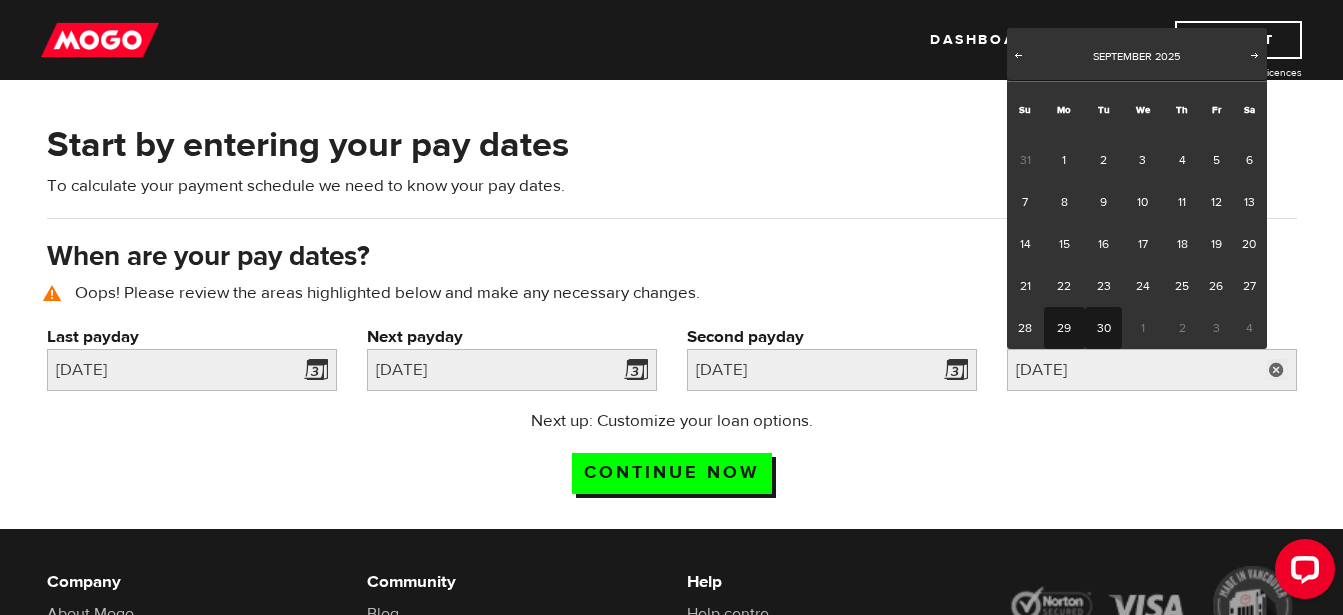 click on "30" at bounding box center (1103, 328) 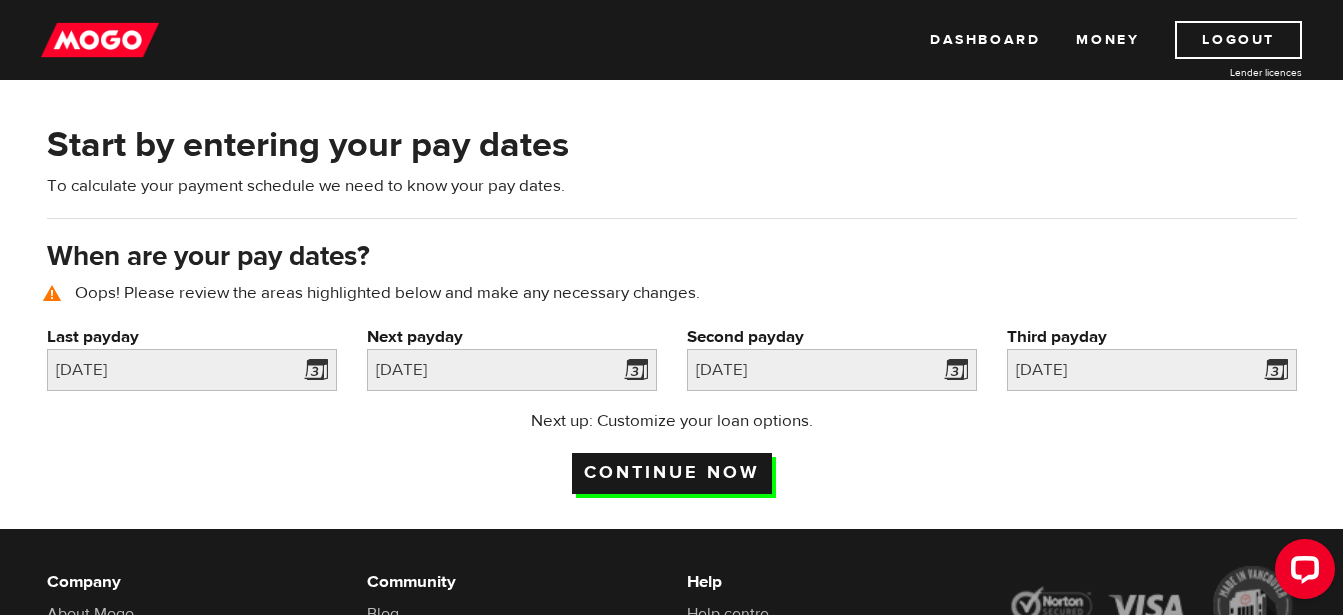 click on "Continue now" at bounding box center (672, 473) 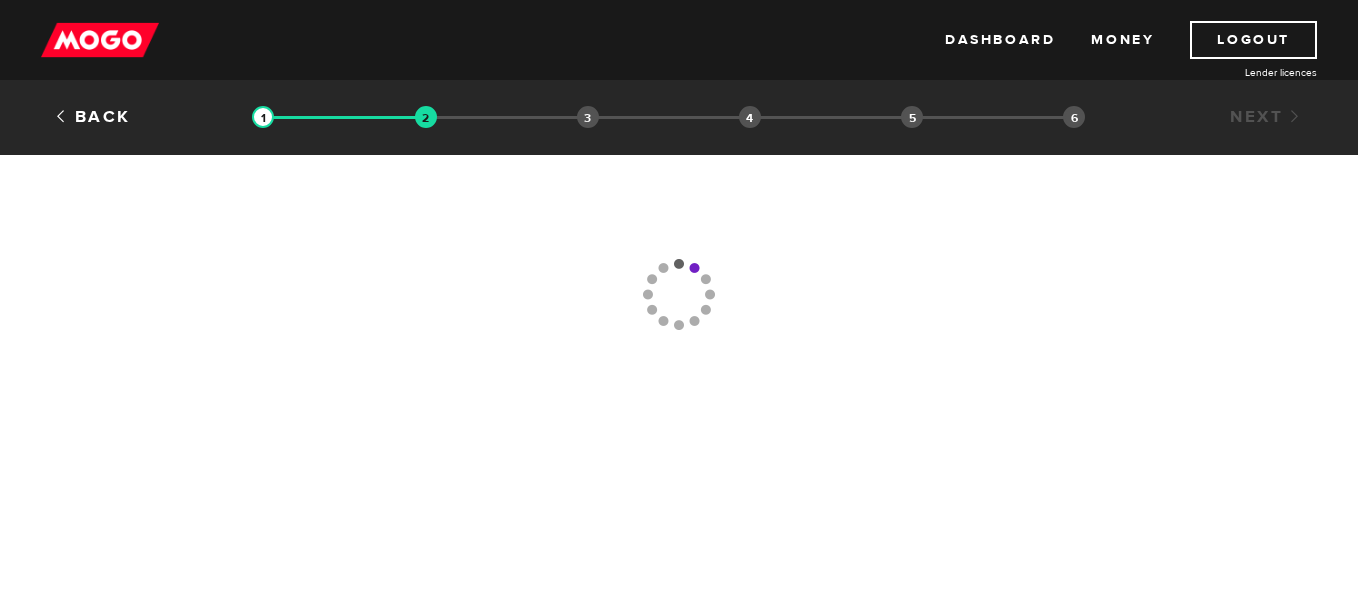scroll, scrollTop: 0, scrollLeft: 0, axis: both 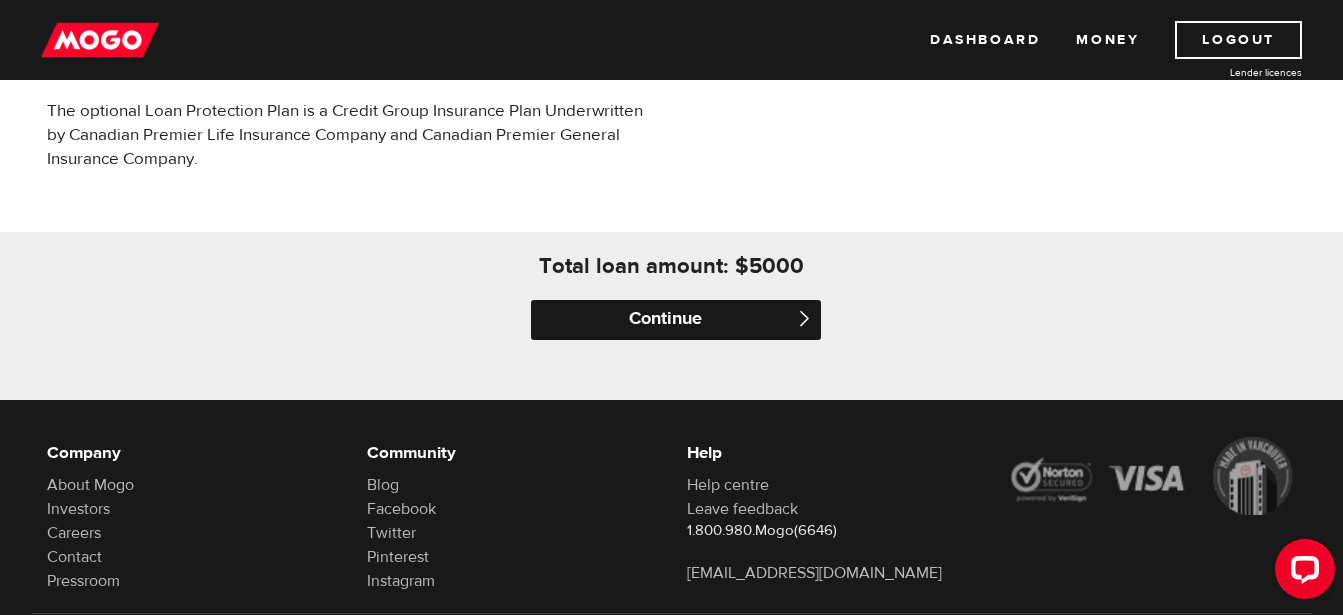 click on "Continue" at bounding box center (676, 320) 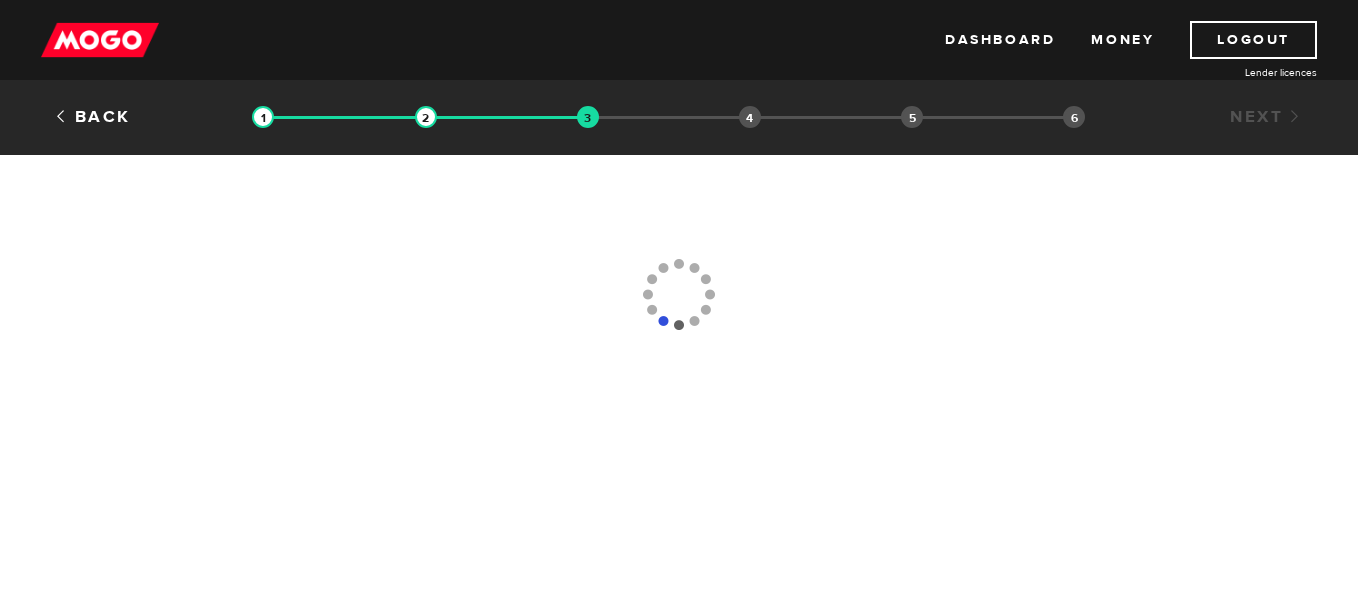 scroll, scrollTop: 0, scrollLeft: 0, axis: both 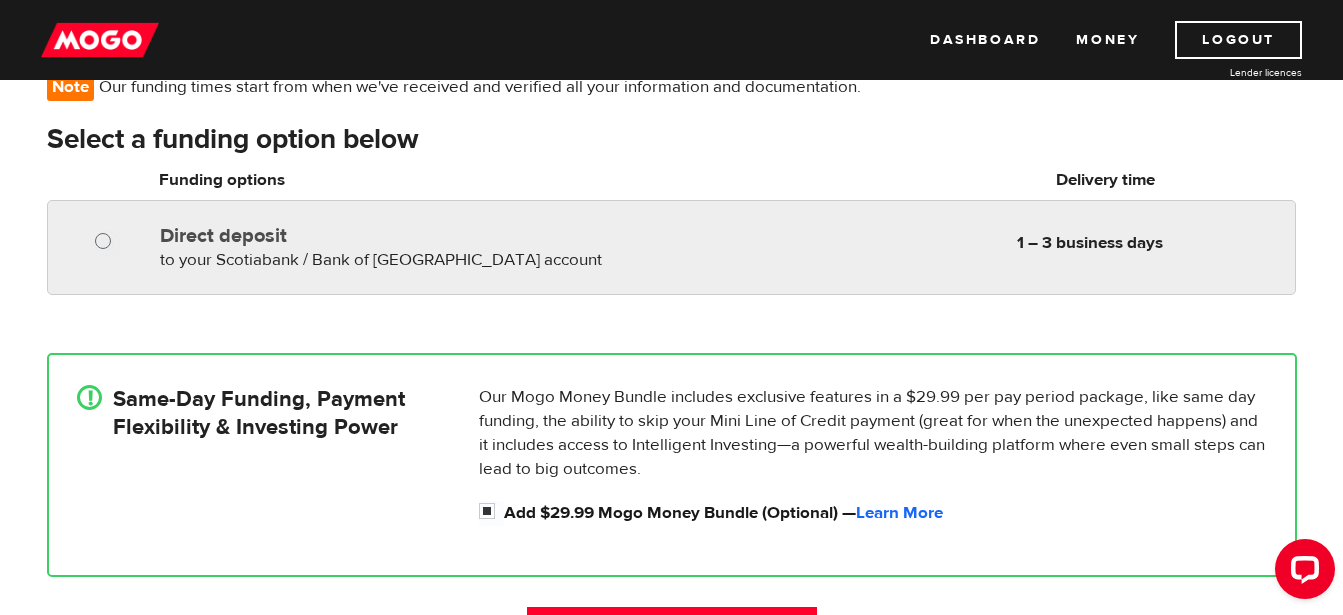 radio on "true" 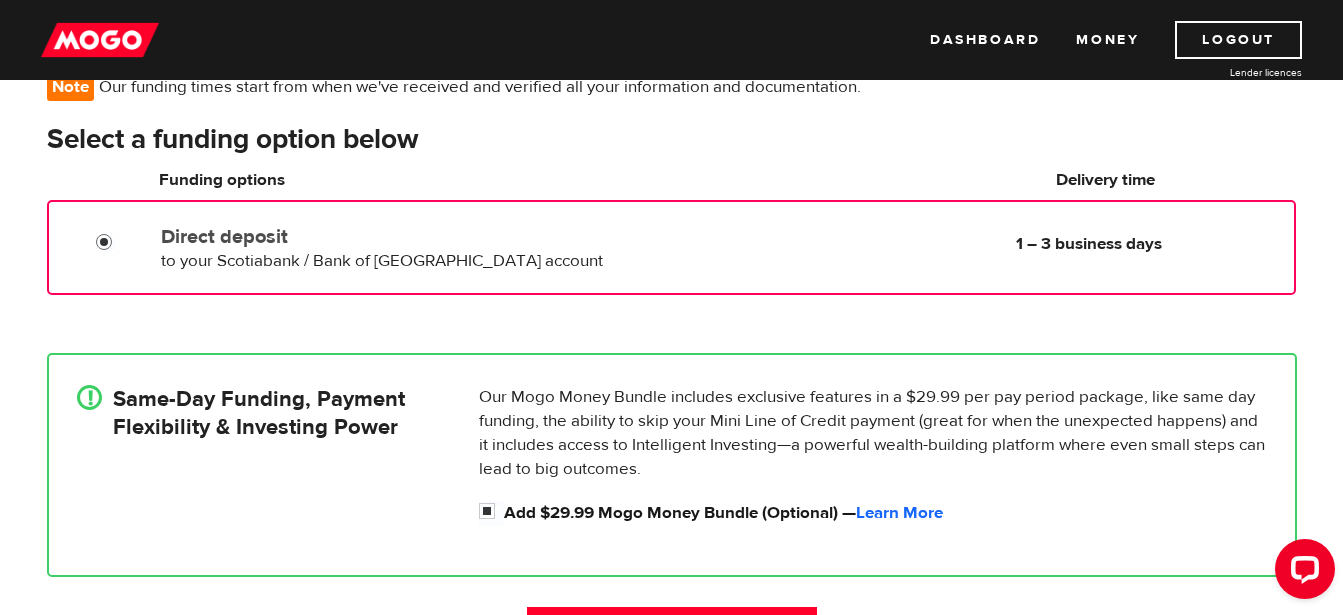 click on "Direct deposit" at bounding box center [108, 244] 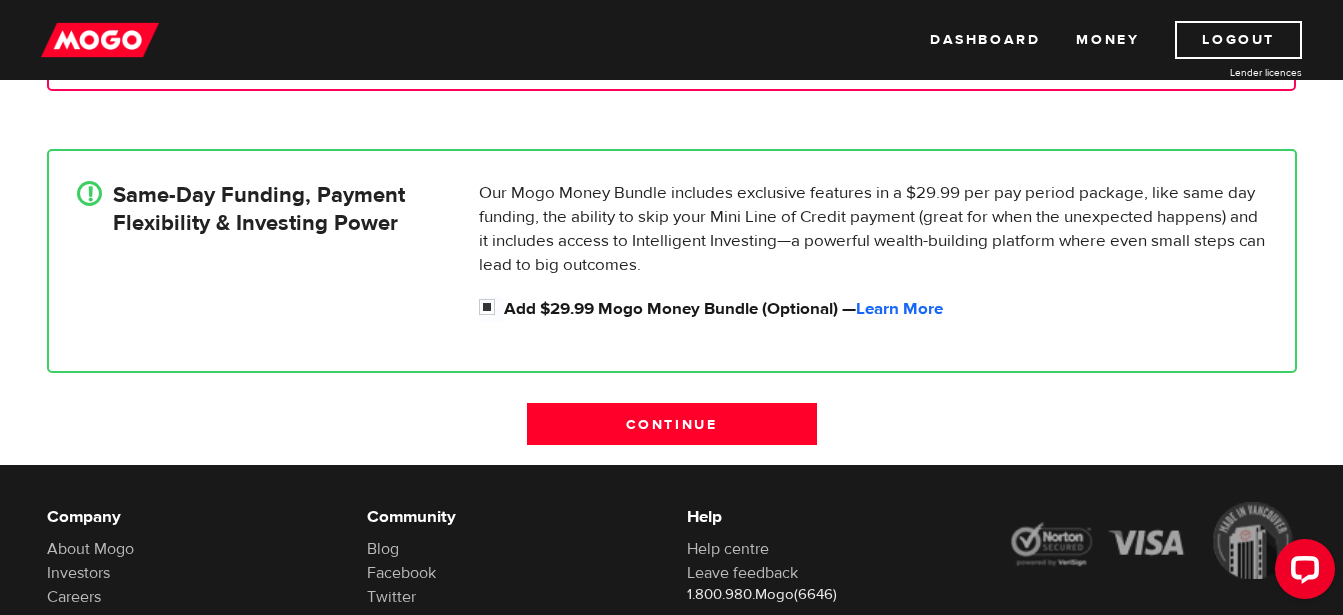 scroll, scrollTop: 378, scrollLeft: 0, axis: vertical 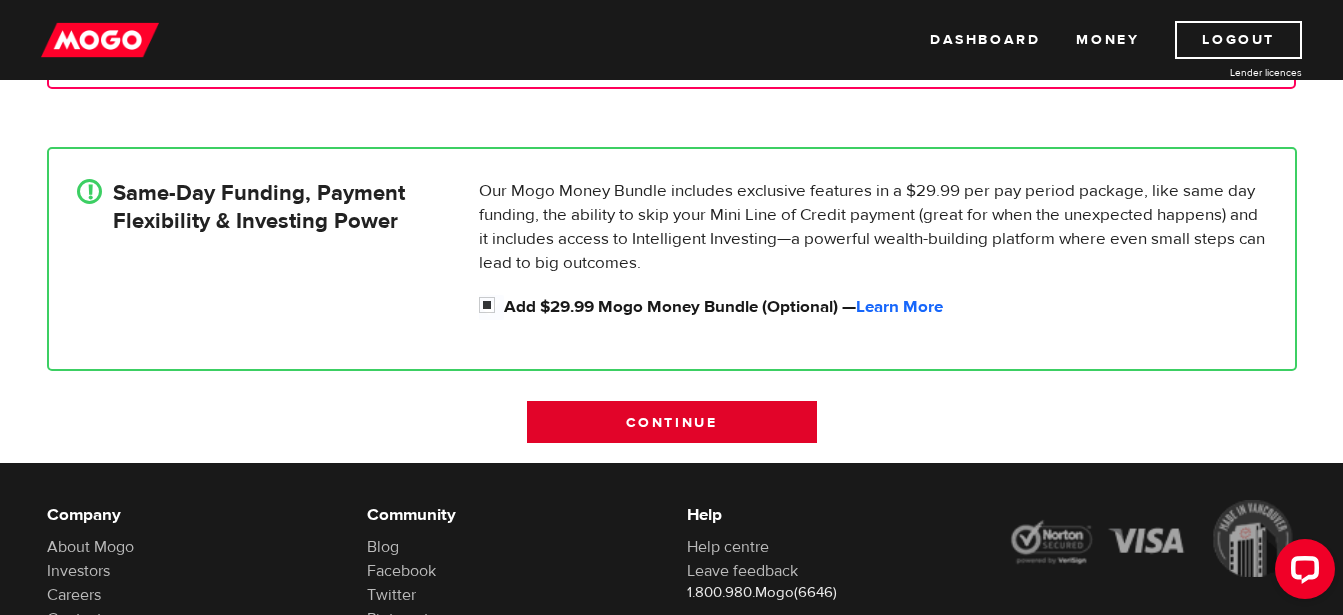 click on "Continue" at bounding box center [672, 422] 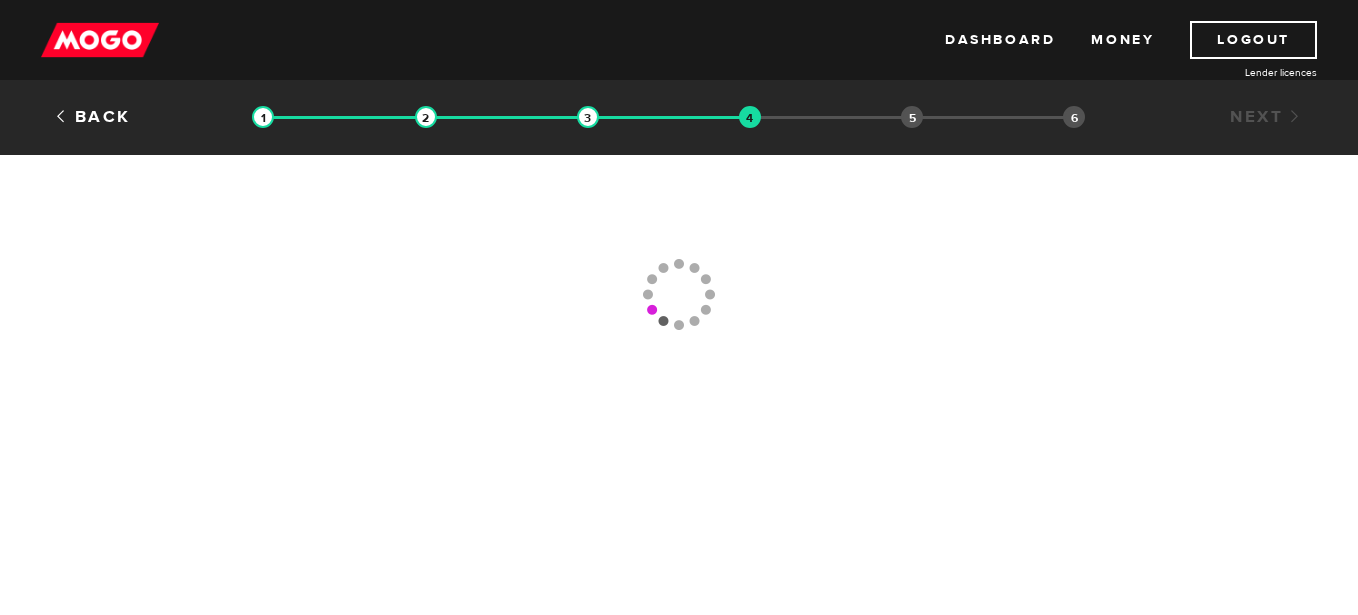 scroll, scrollTop: 0, scrollLeft: 0, axis: both 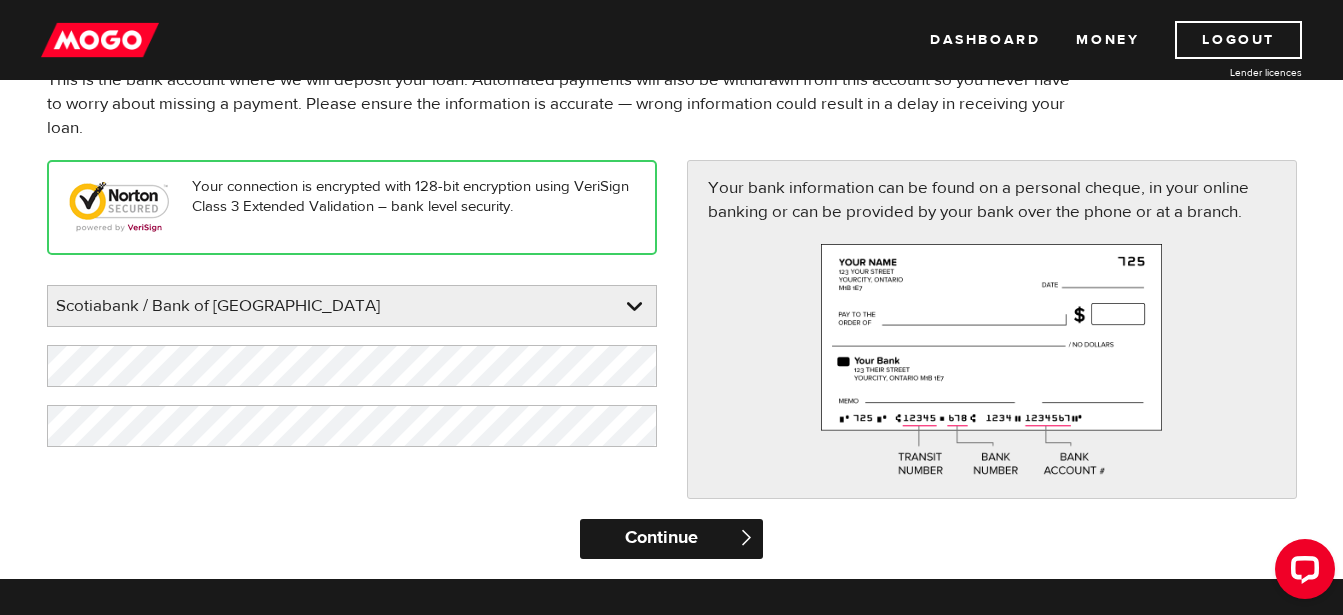 click on "Continue" at bounding box center (671, 539) 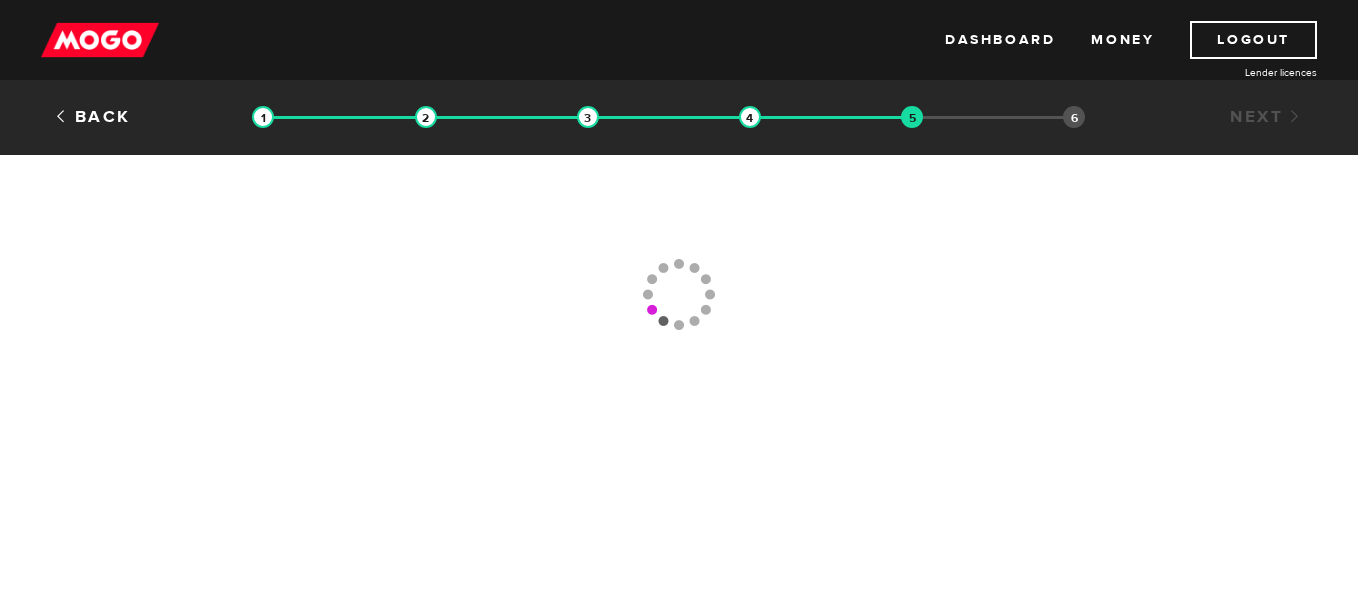 scroll, scrollTop: 0, scrollLeft: 0, axis: both 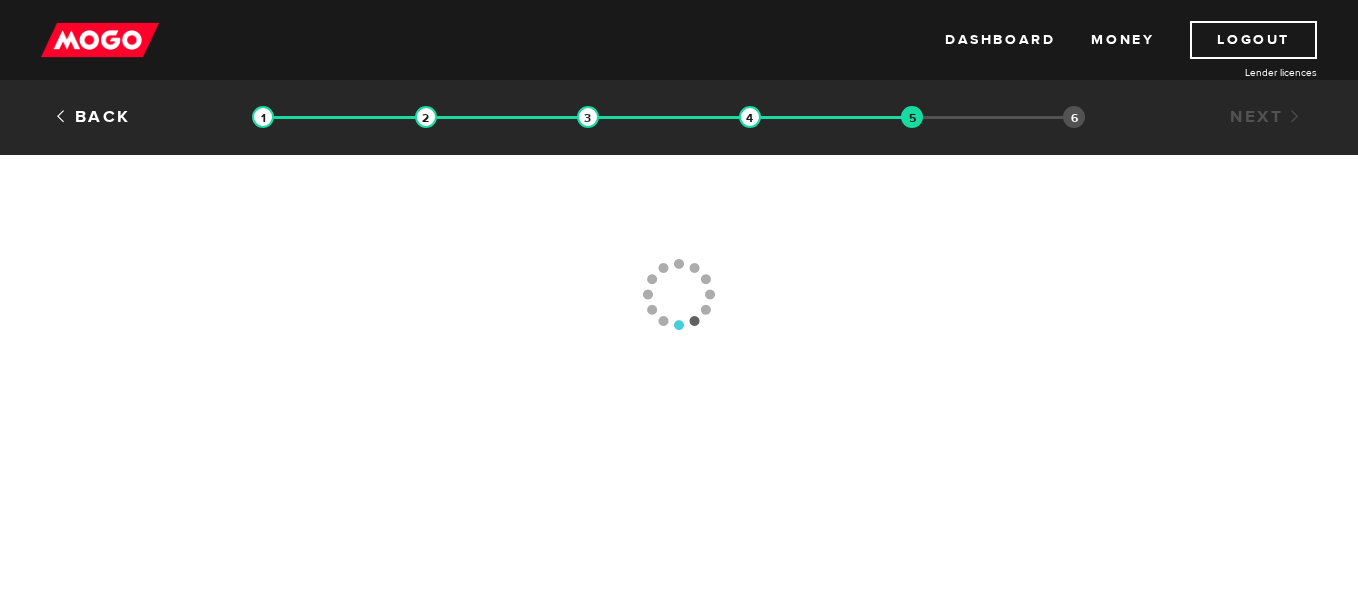 type 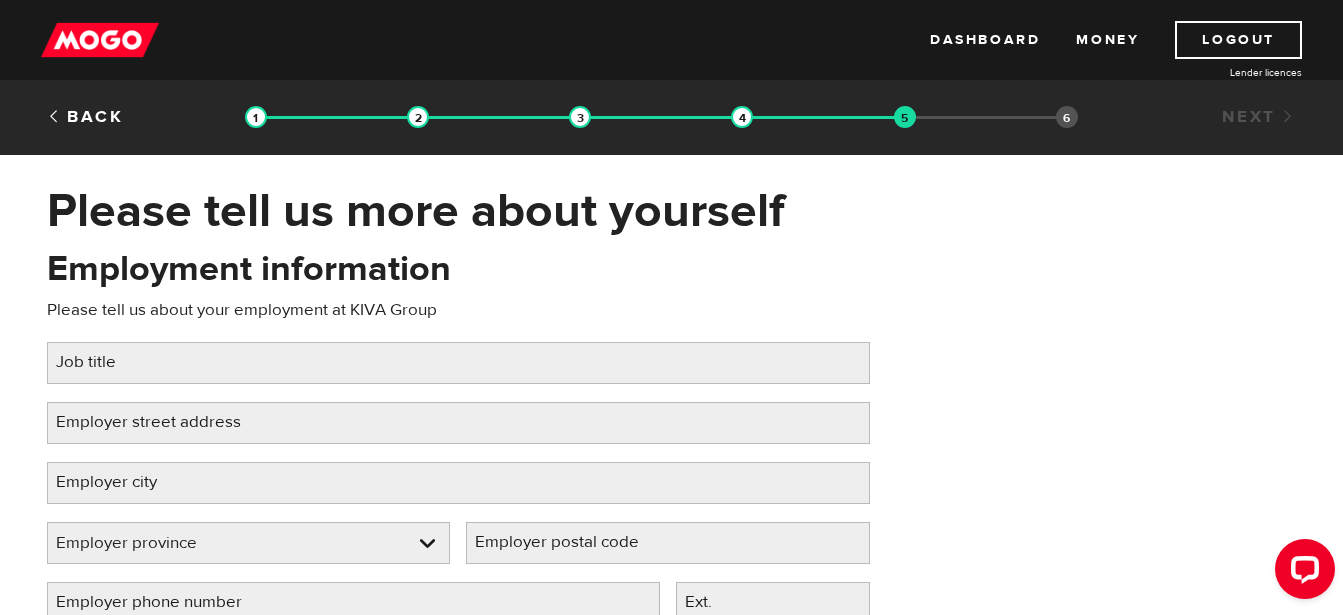 scroll, scrollTop: 0, scrollLeft: 0, axis: both 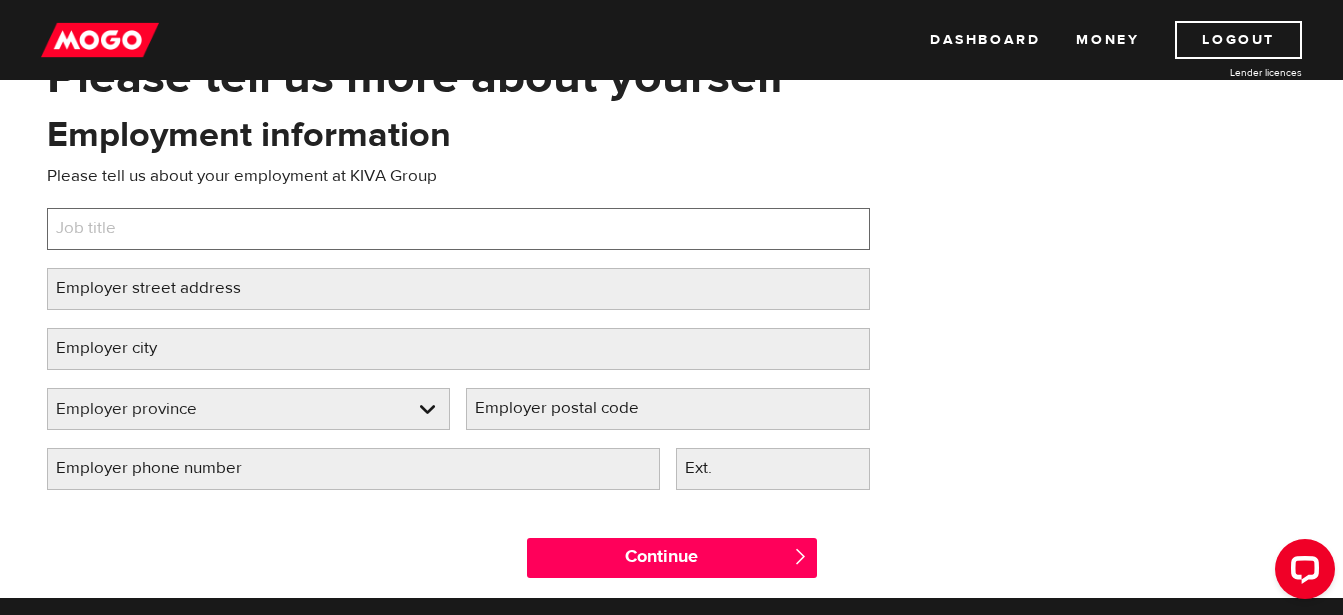 click on "Job title" at bounding box center (458, 229) 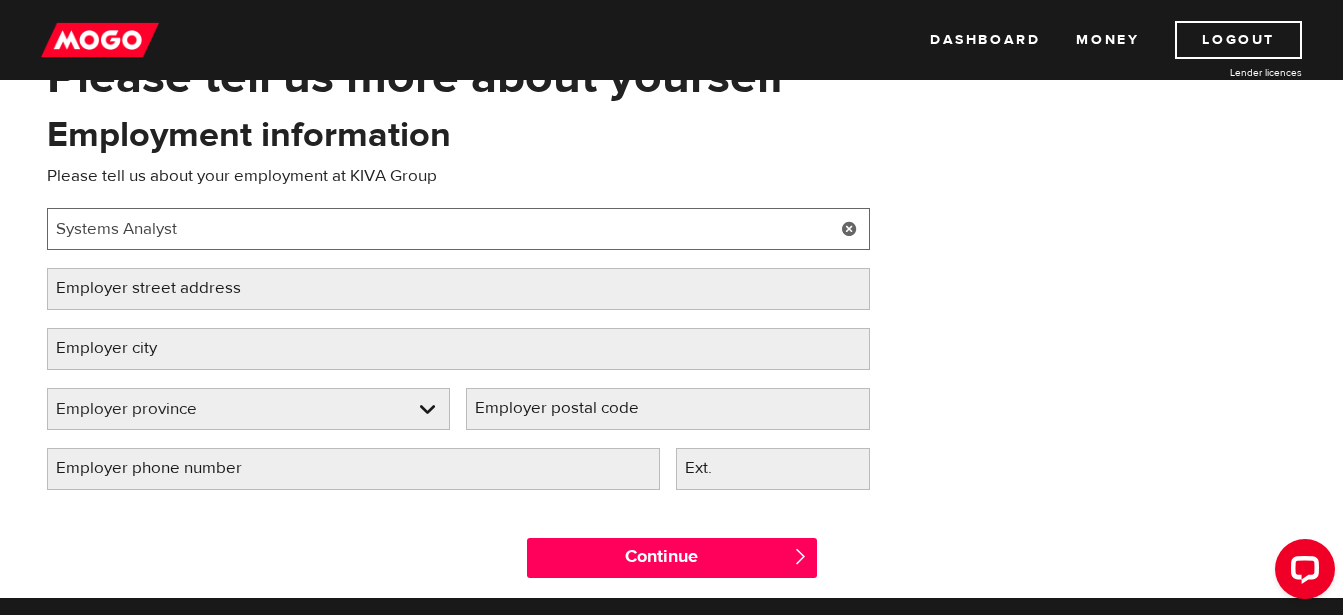 type on "Systems Analyst" 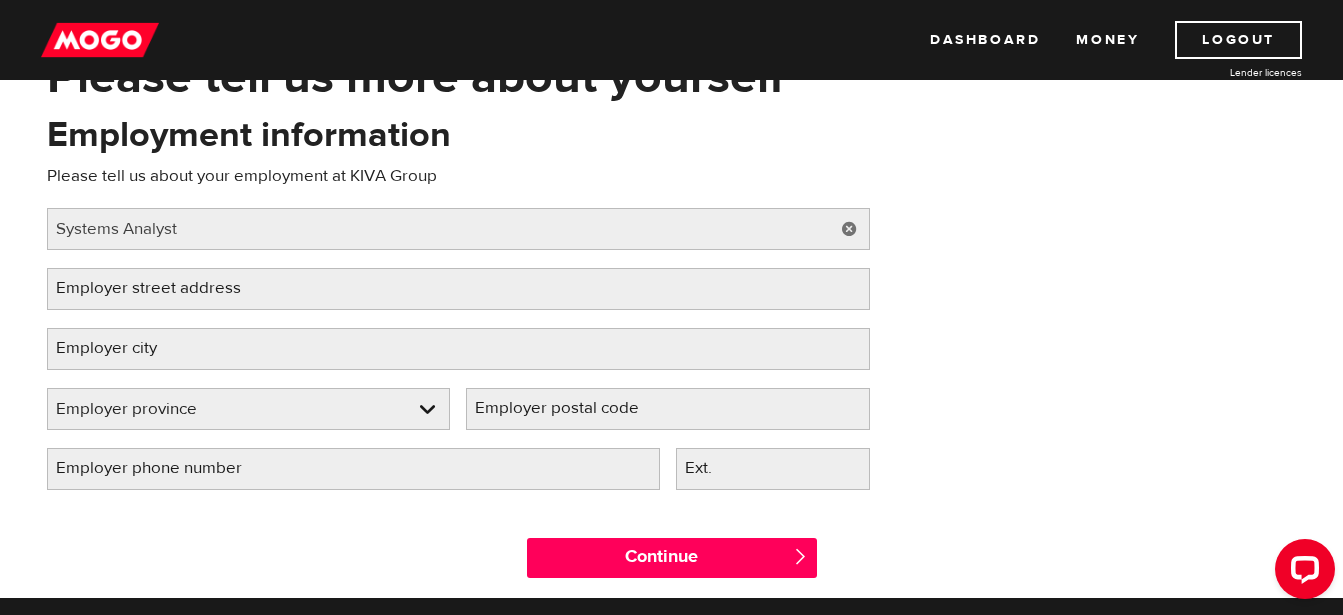 click on "Employer street address" at bounding box center (164, 288) 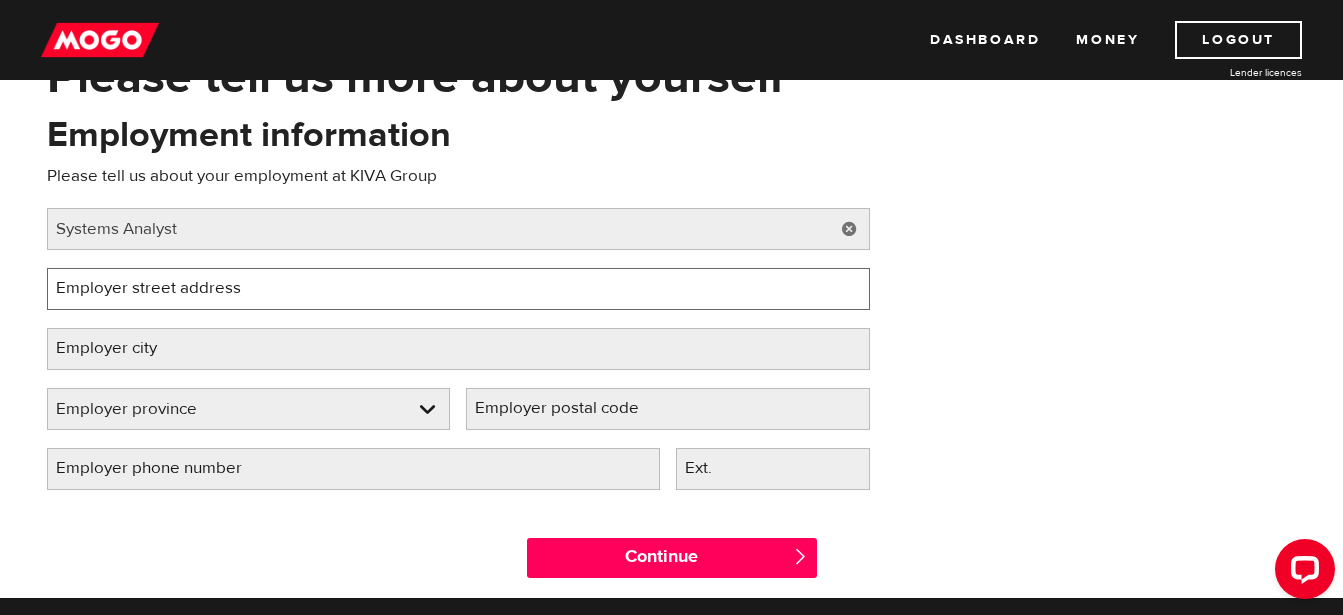 click on "Employer street address" at bounding box center (458, 289) 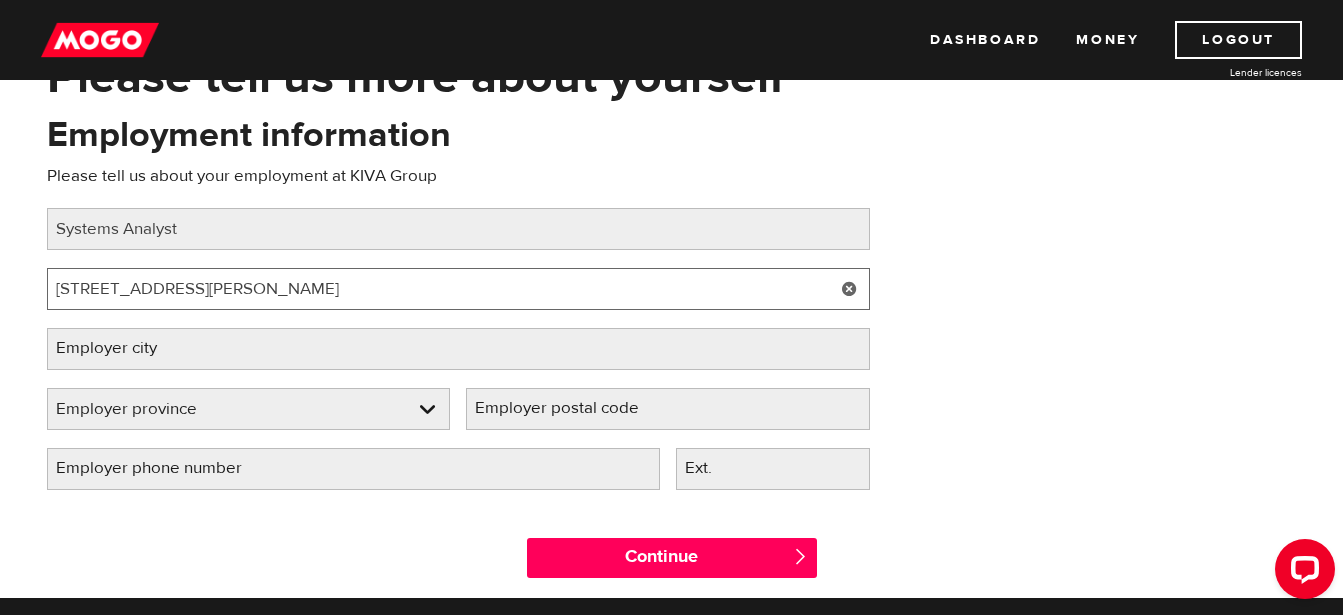 type on "11107 Wurzbach Rd" 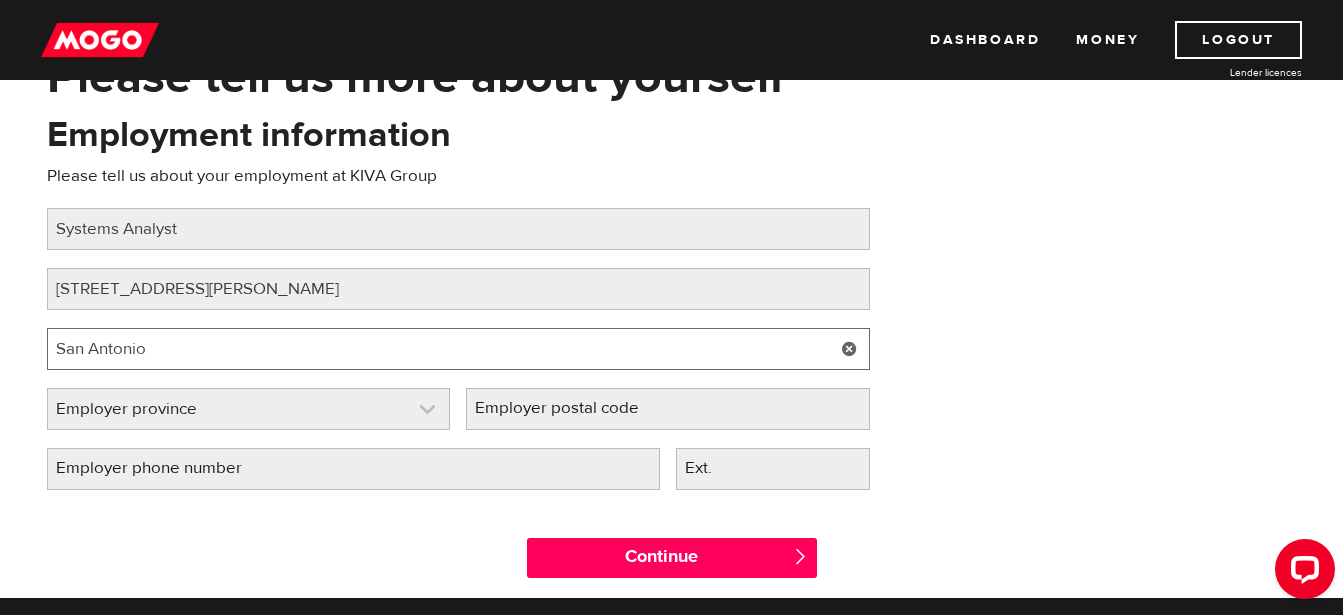type on "San Antonio" 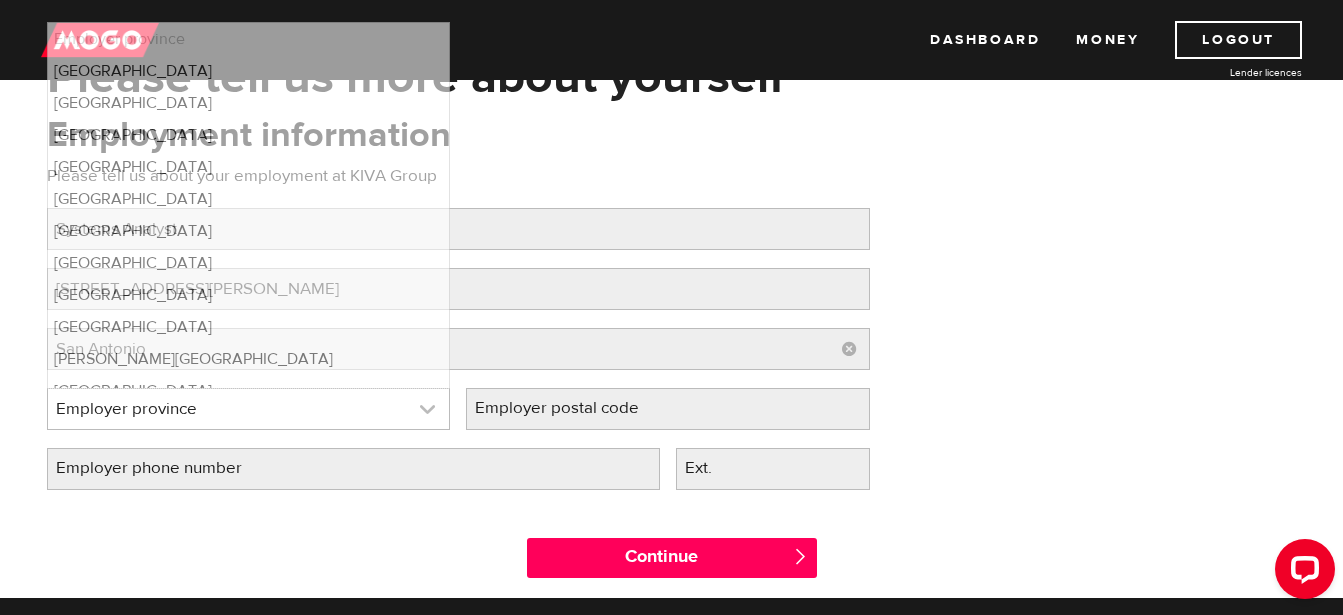 click at bounding box center (249, 409) 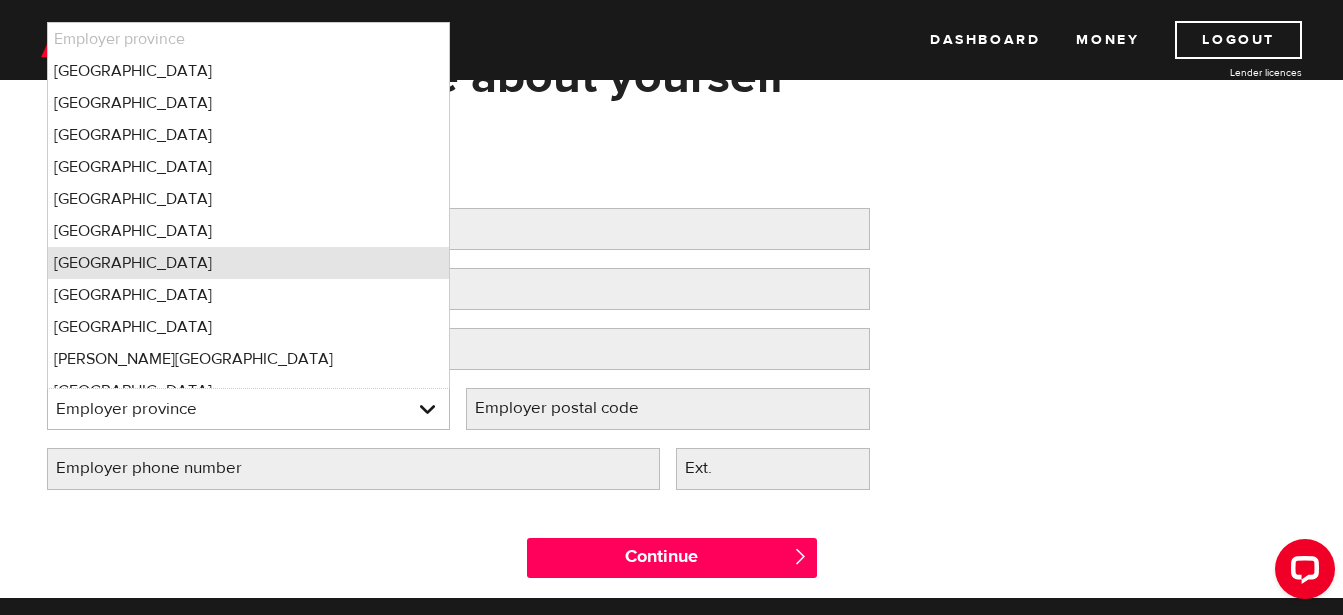 scroll, scrollTop: 83, scrollLeft: 0, axis: vertical 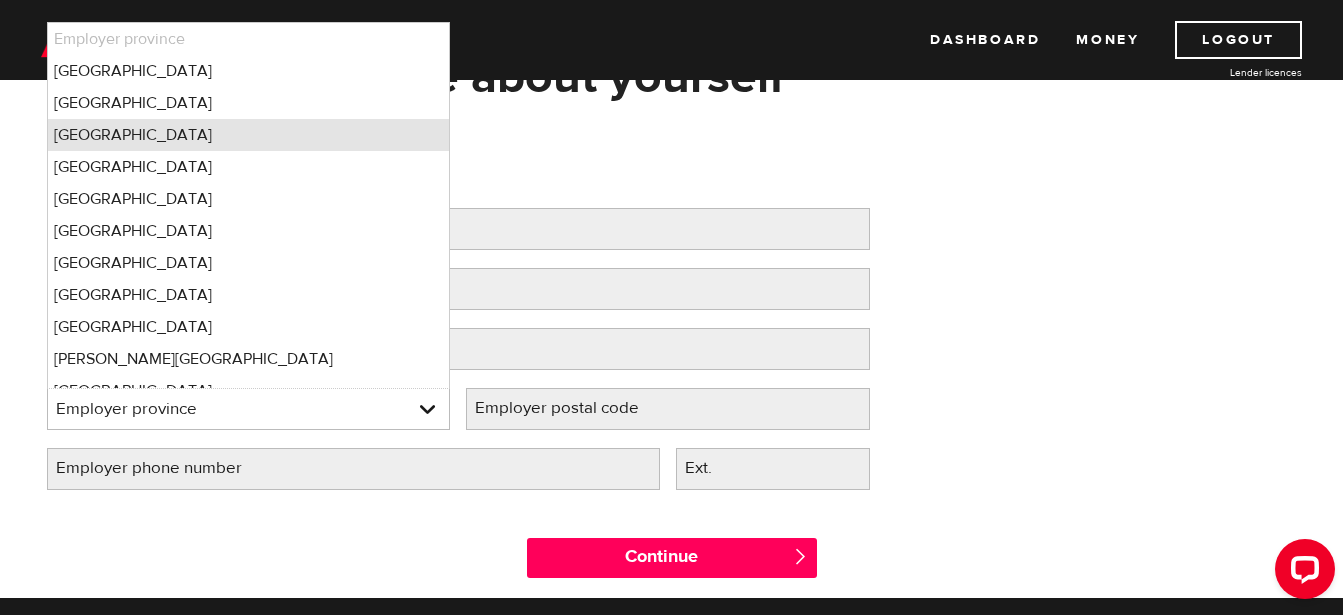 click on "Ontario" at bounding box center [249, 135] 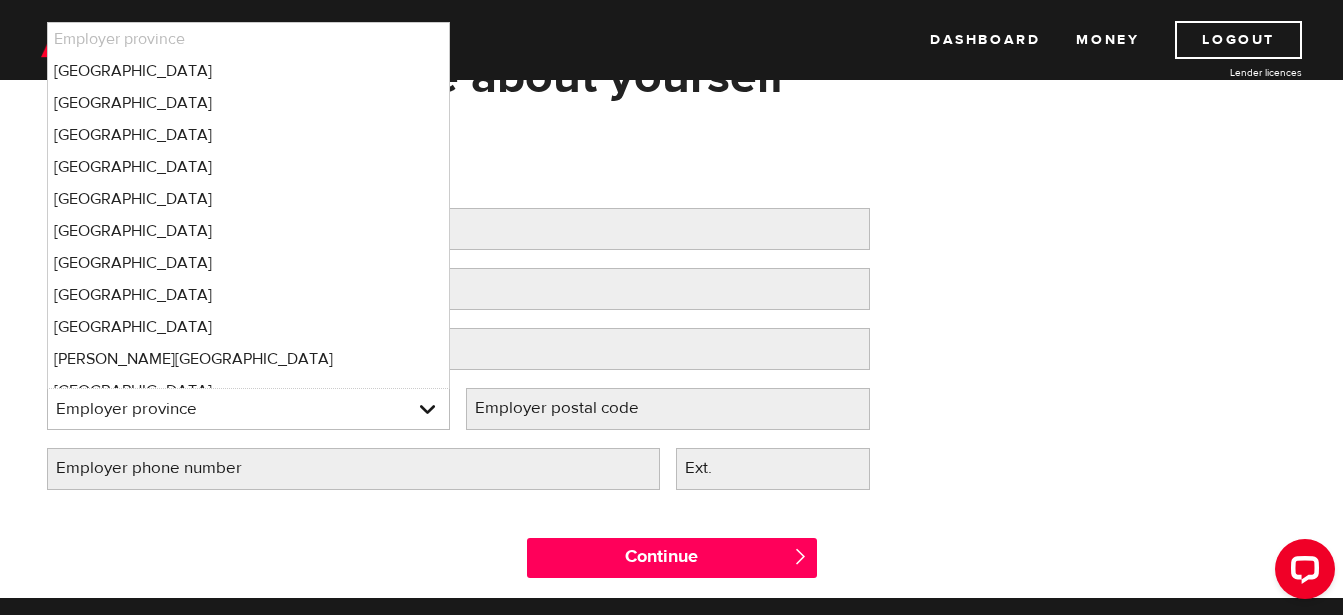 select on "ON" 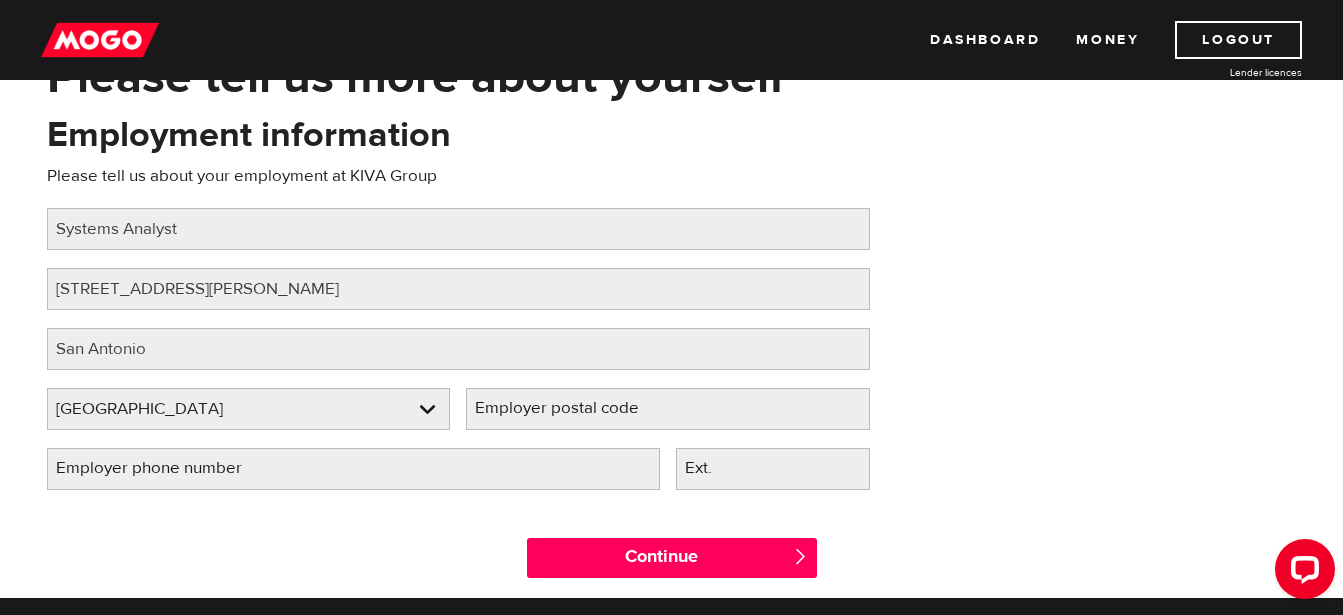click on "Employer postal code" at bounding box center (573, 408) 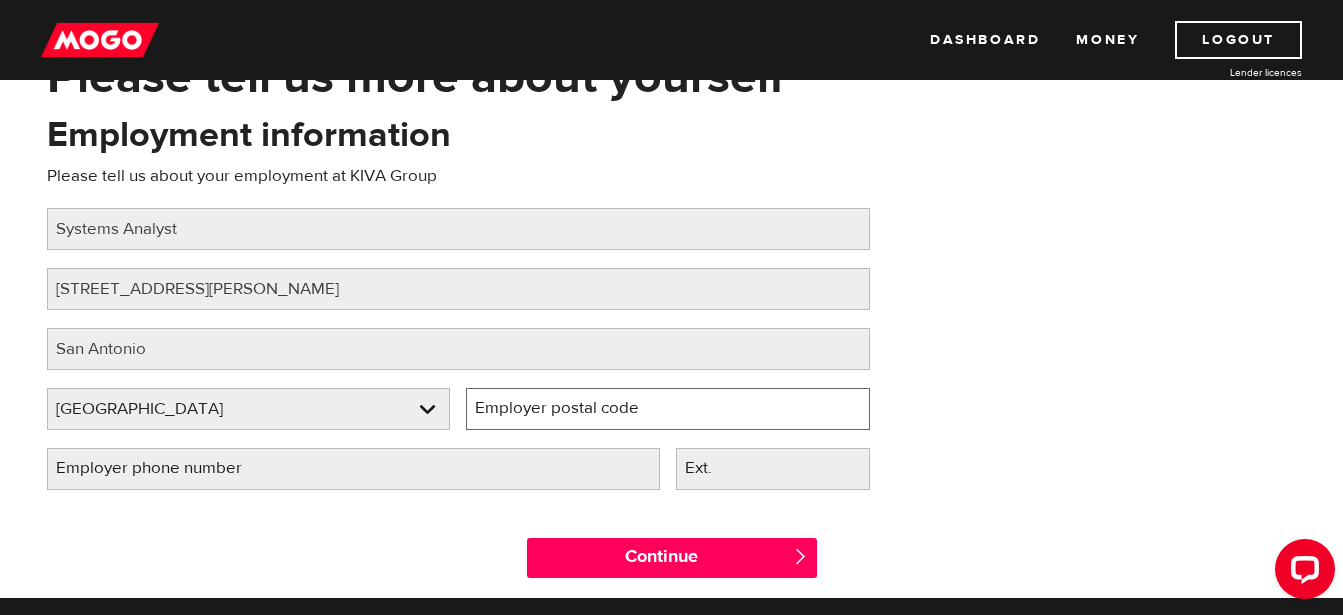 click on "Employer postal code" at bounding box center (668, 409) 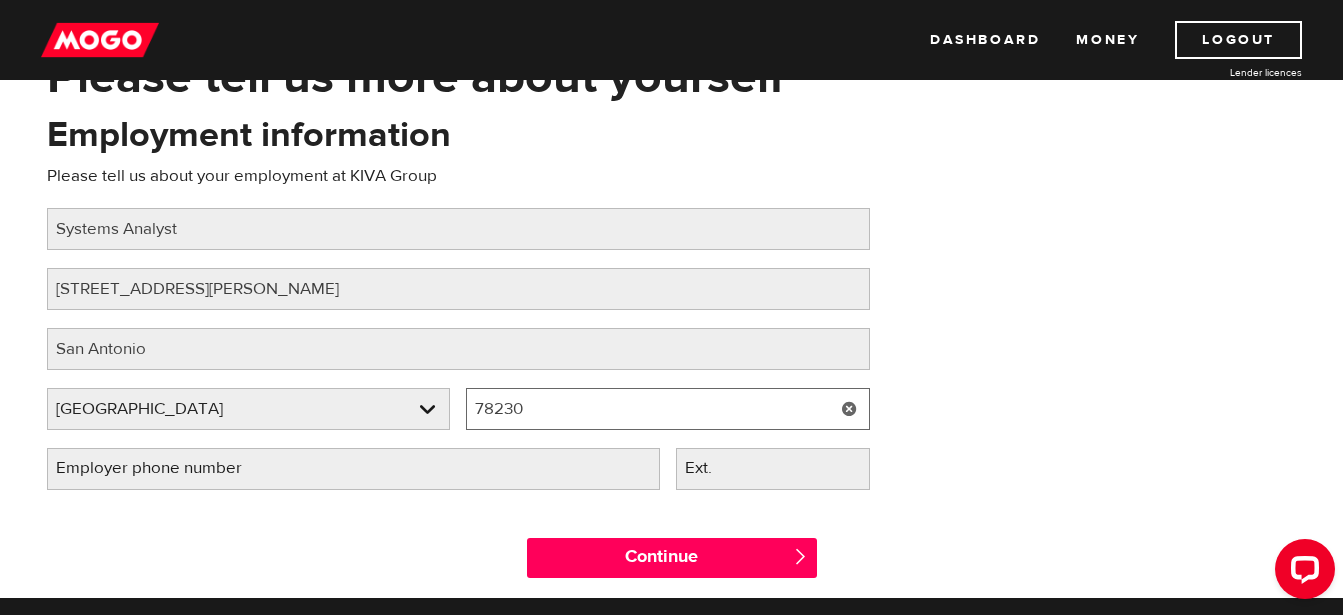 type on "78230" 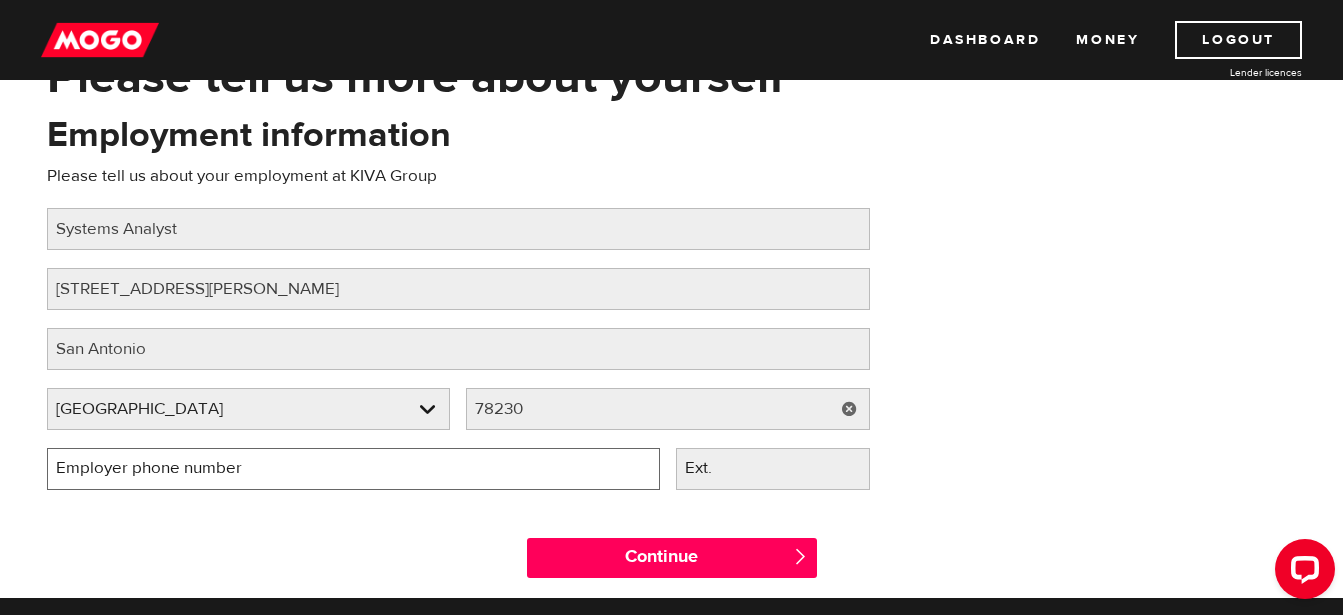 click on "Employer phone number" at bounding box center [353, 469] 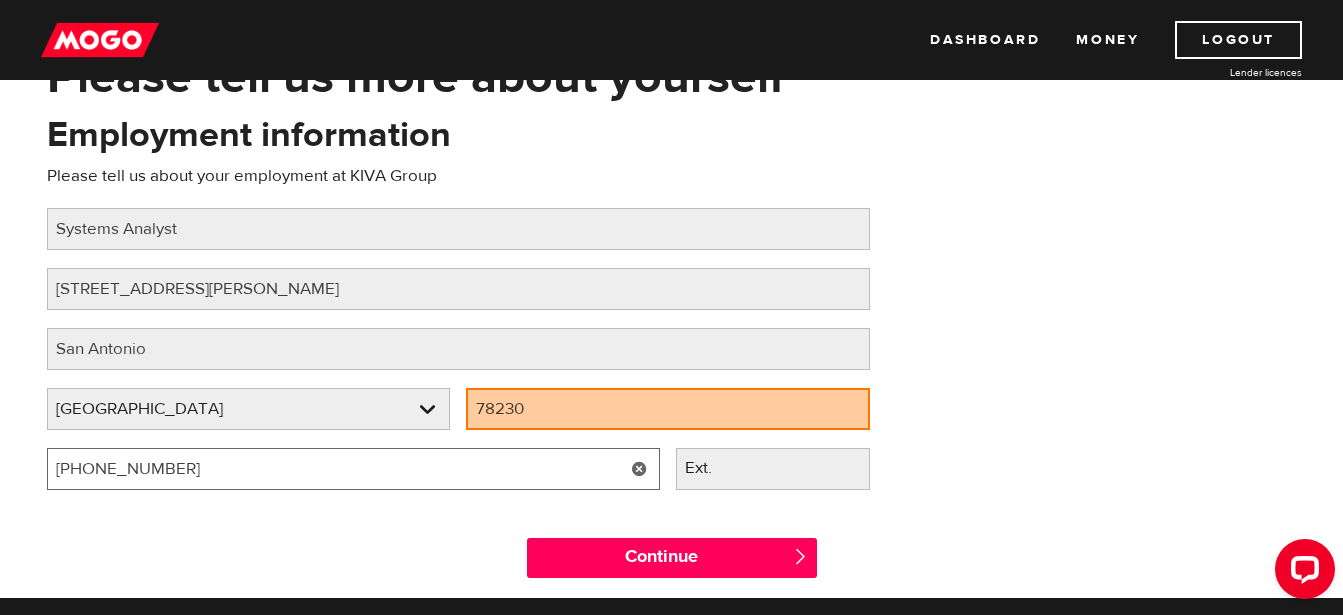 drag, startPoint x: 470, startPoint y: 470, endPoint x: -4, endPoint y: 475, distance: 474.02637 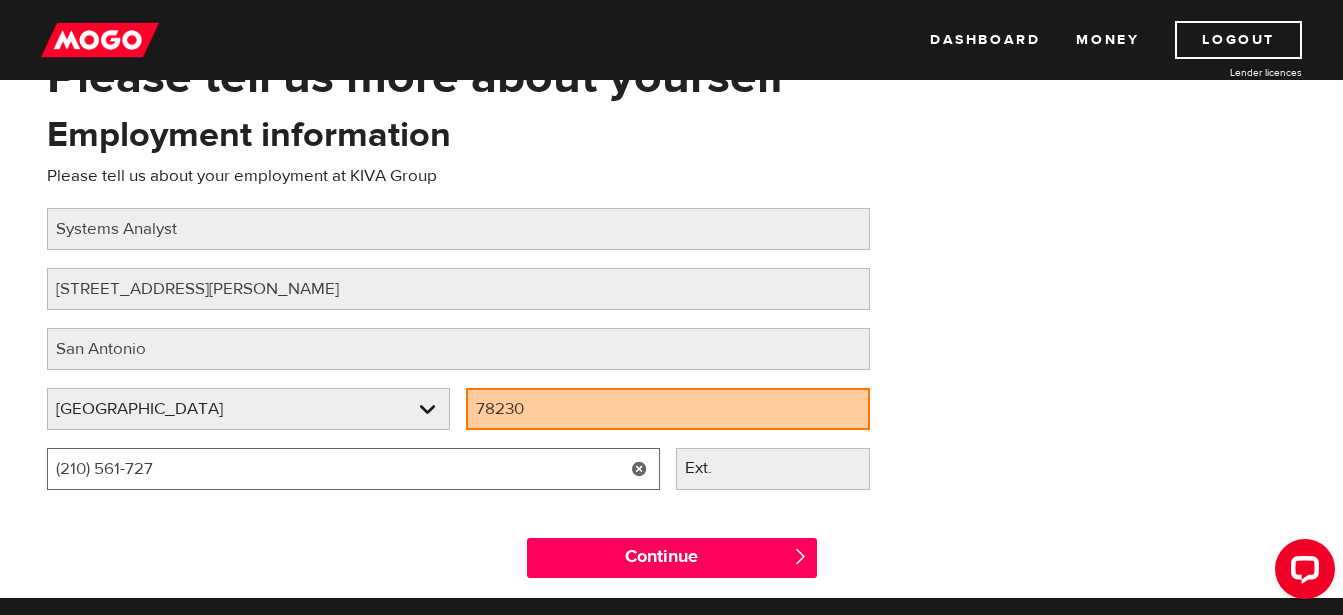 type on "(210) 561-7277" 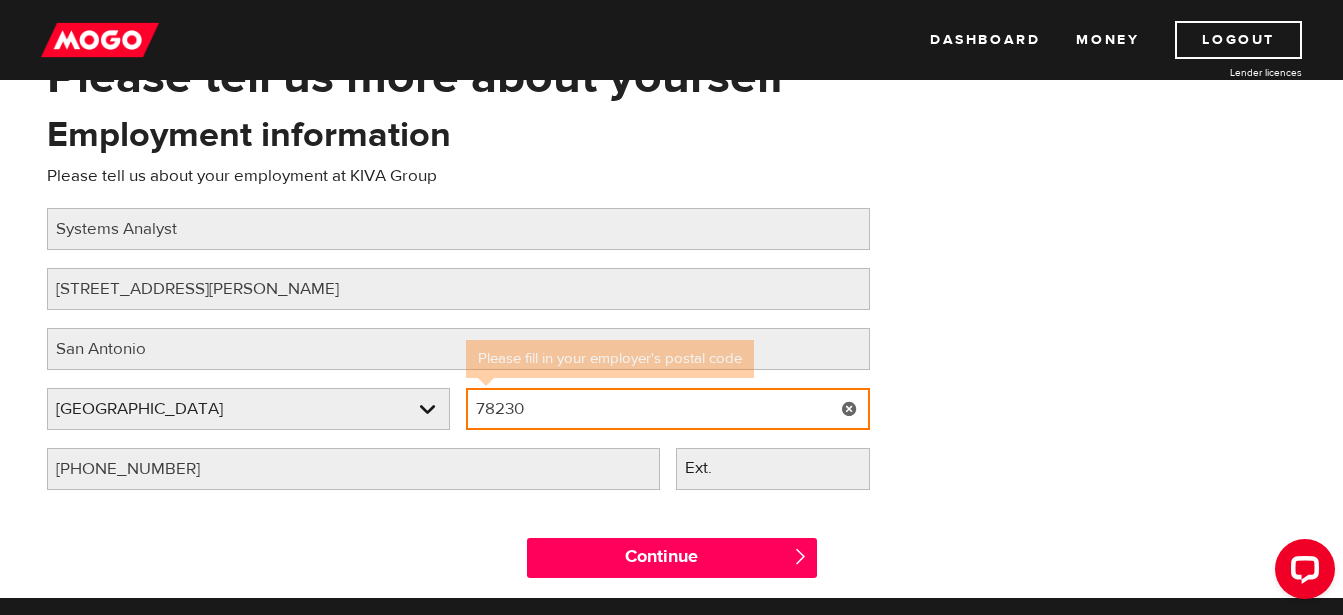 click on "78230" at bounding box center [668, 409] 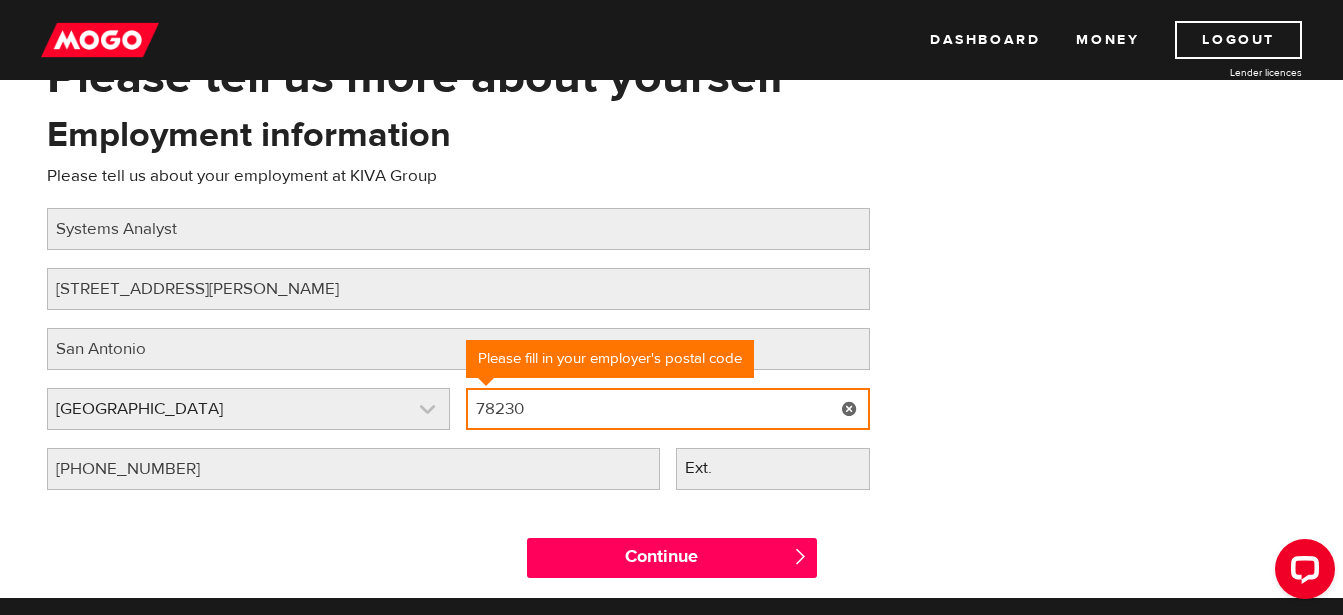 drag, startPoint x: 550, startPoint y: 414, endPoint x: 443, endPoint y: 406, distance: 107.298645 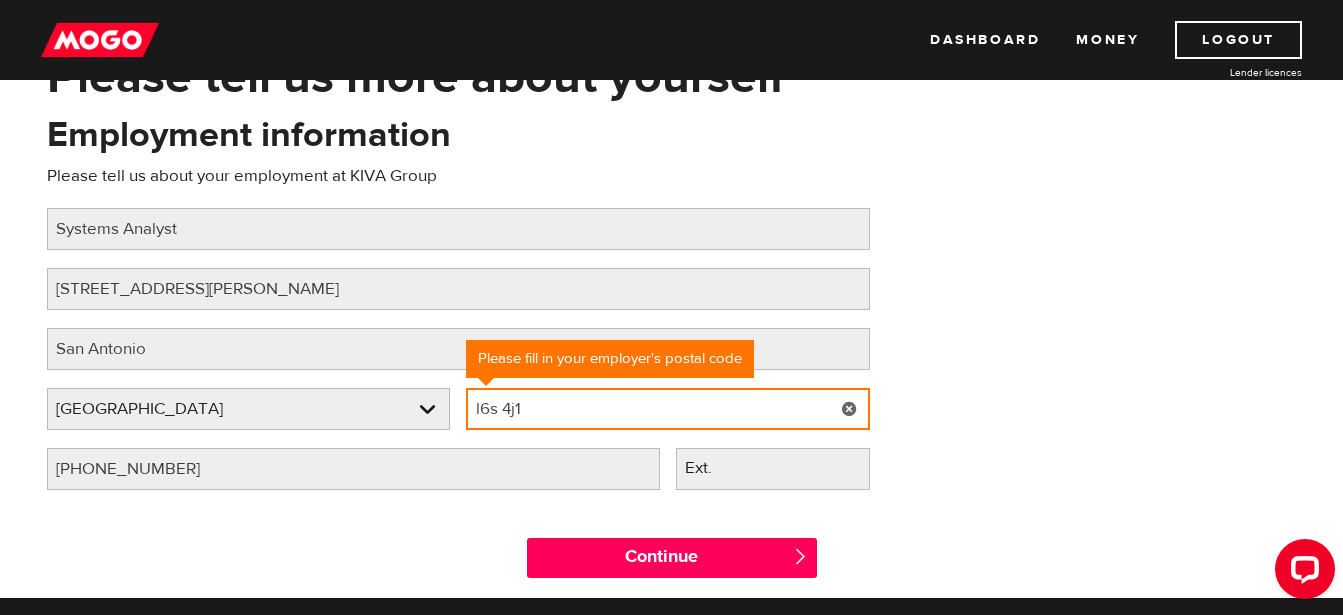 type on "L6S 4J1" 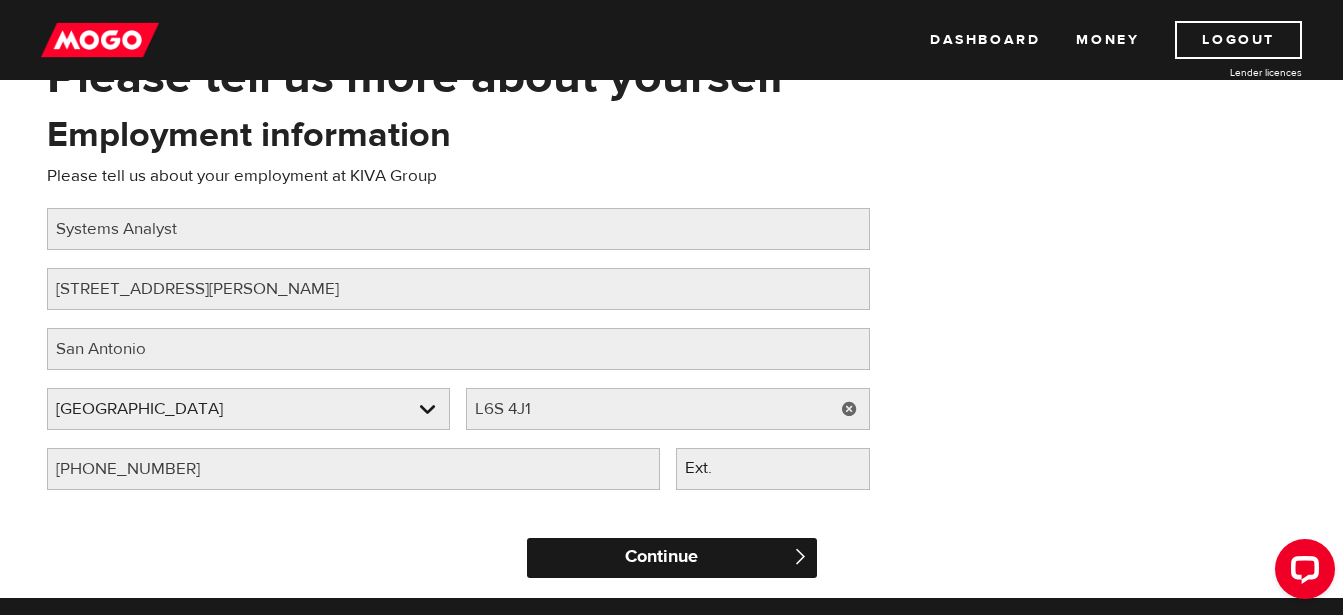 click on "Continue" at bounding box center [672, 558] 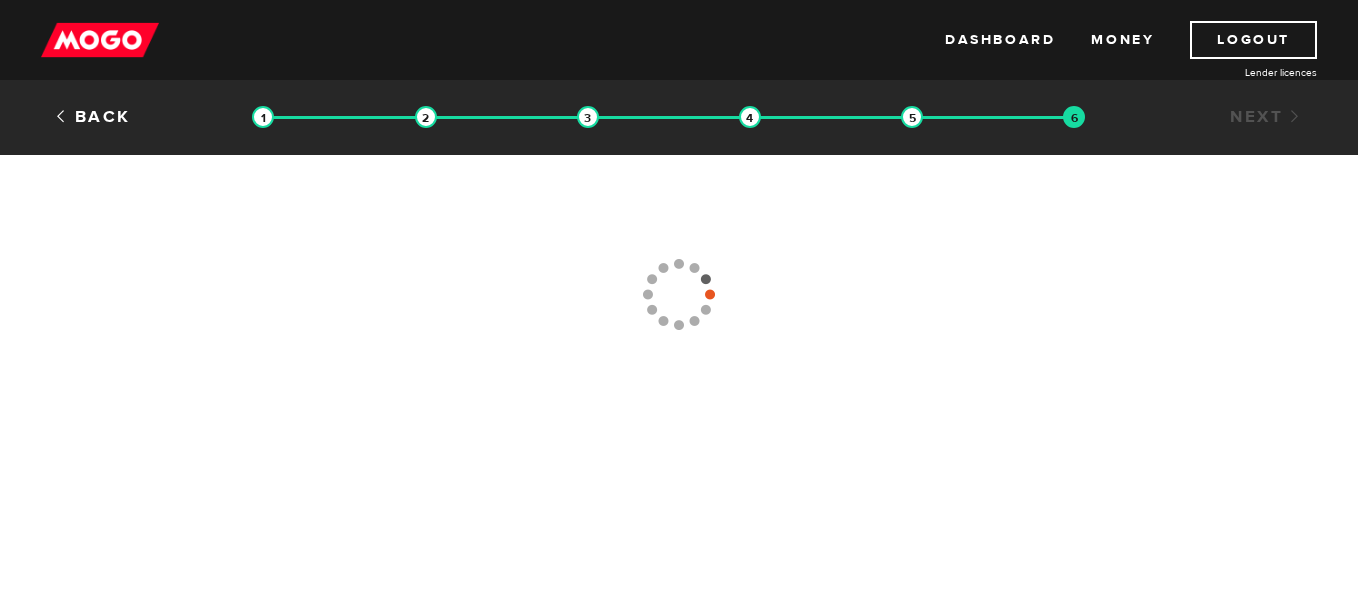 scroll, scrollTop: 0, scrollLeft: 0, axis: both 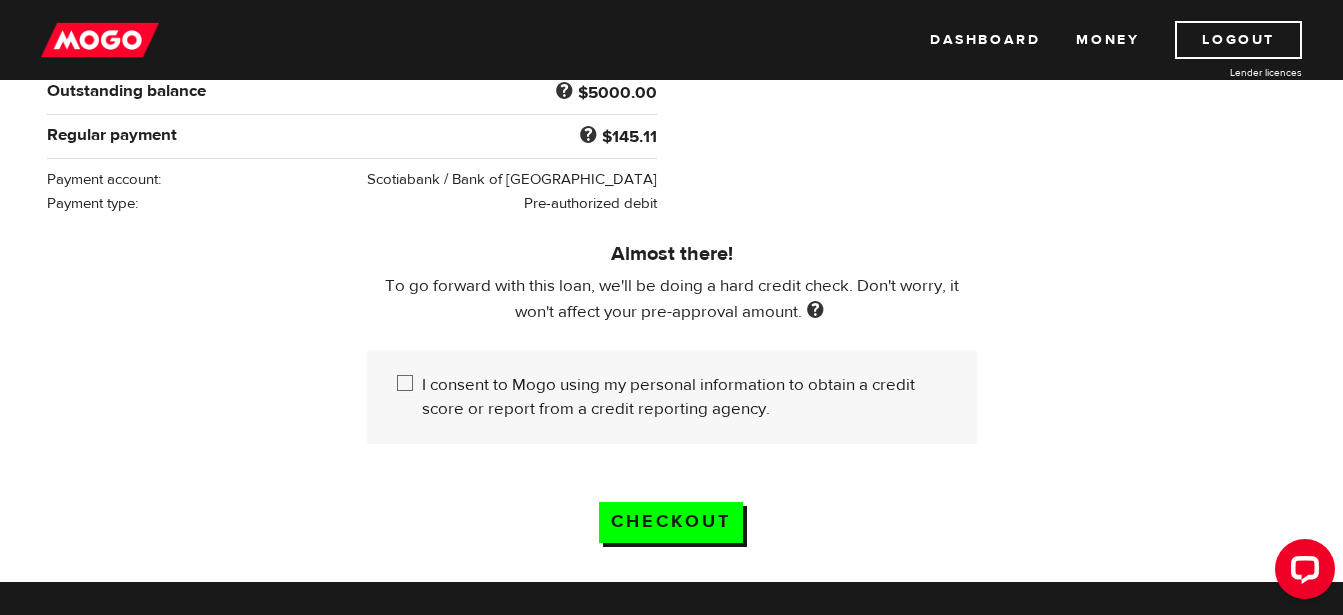click on "I consent to Mogo using my personal information to obtain a credit score or report from a credit reporting agency." at bounding box center [409, 385] 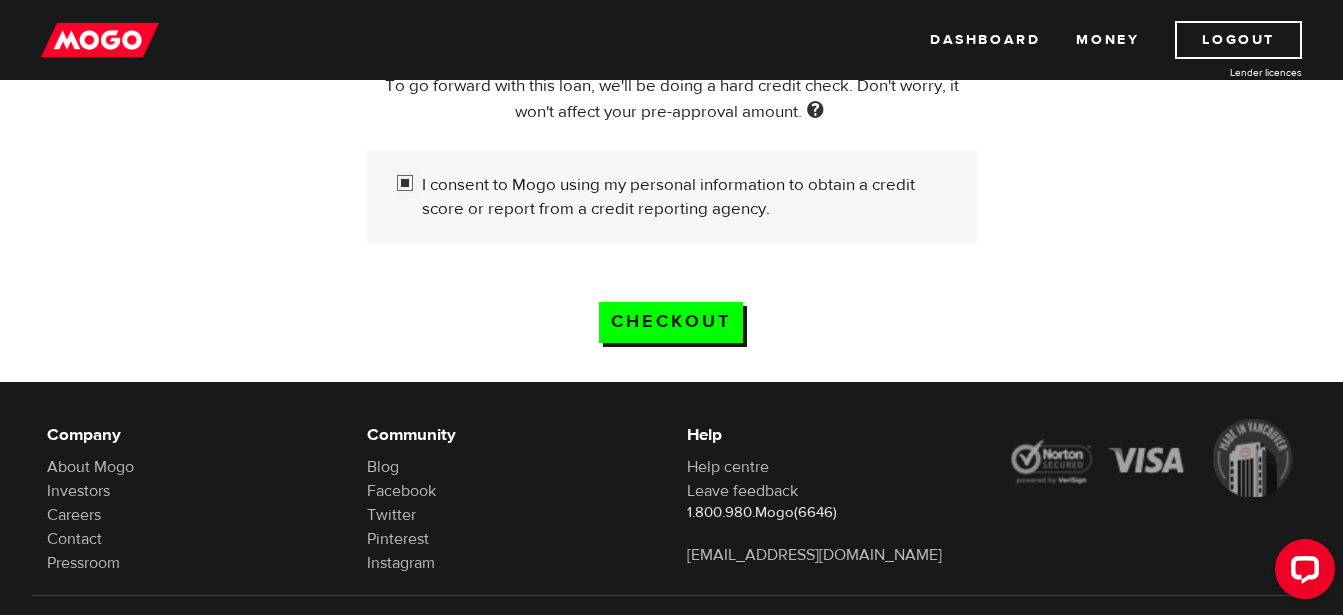 scroll, scrollTop: 670, scrollLeft: 0, axis: vertical 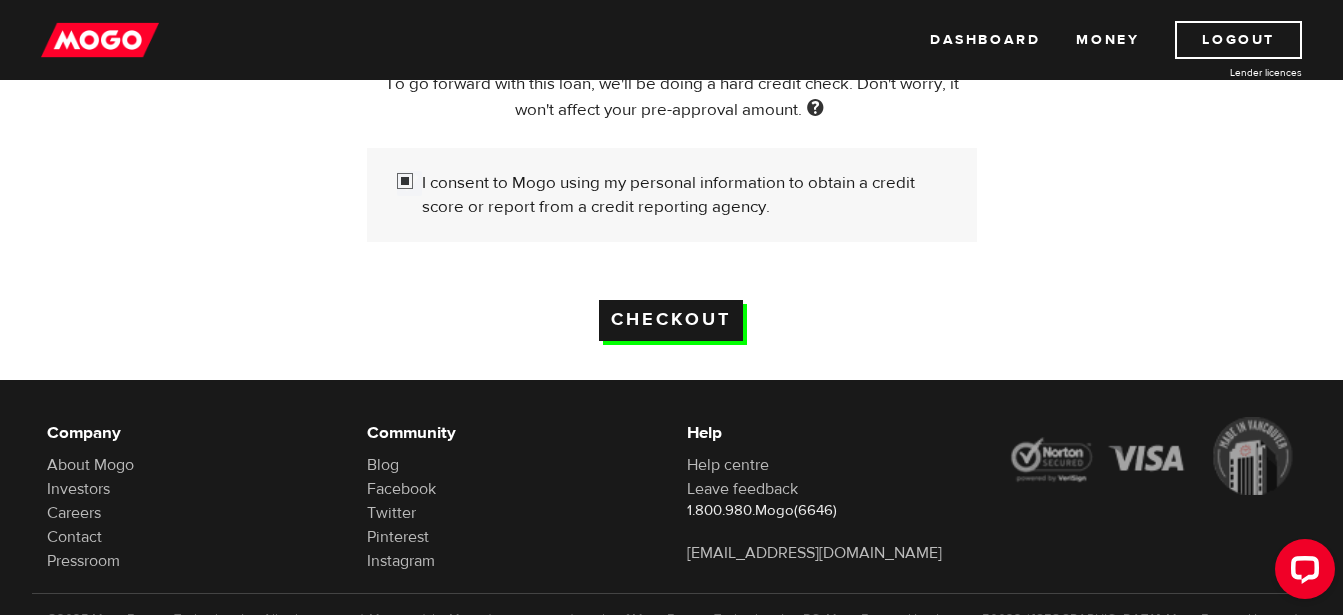 click on "Checkout" at bounding box center [671, 320] 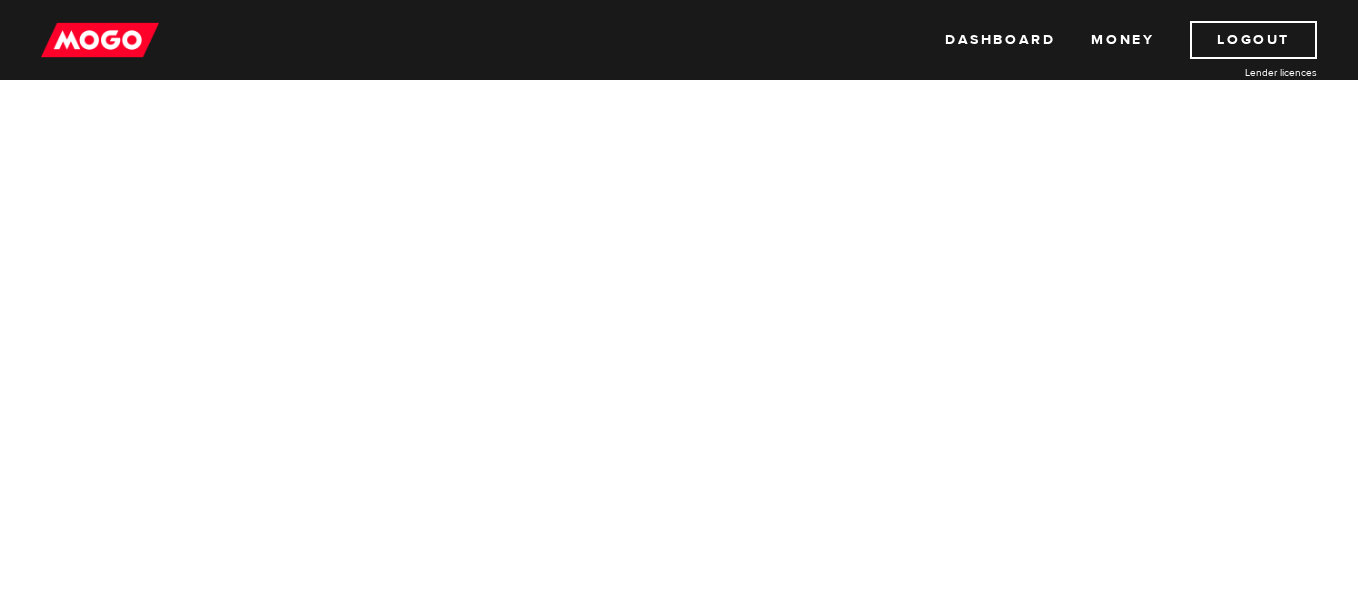 scroll, scrollTop: 0, scrollLeft: 0, axis: both 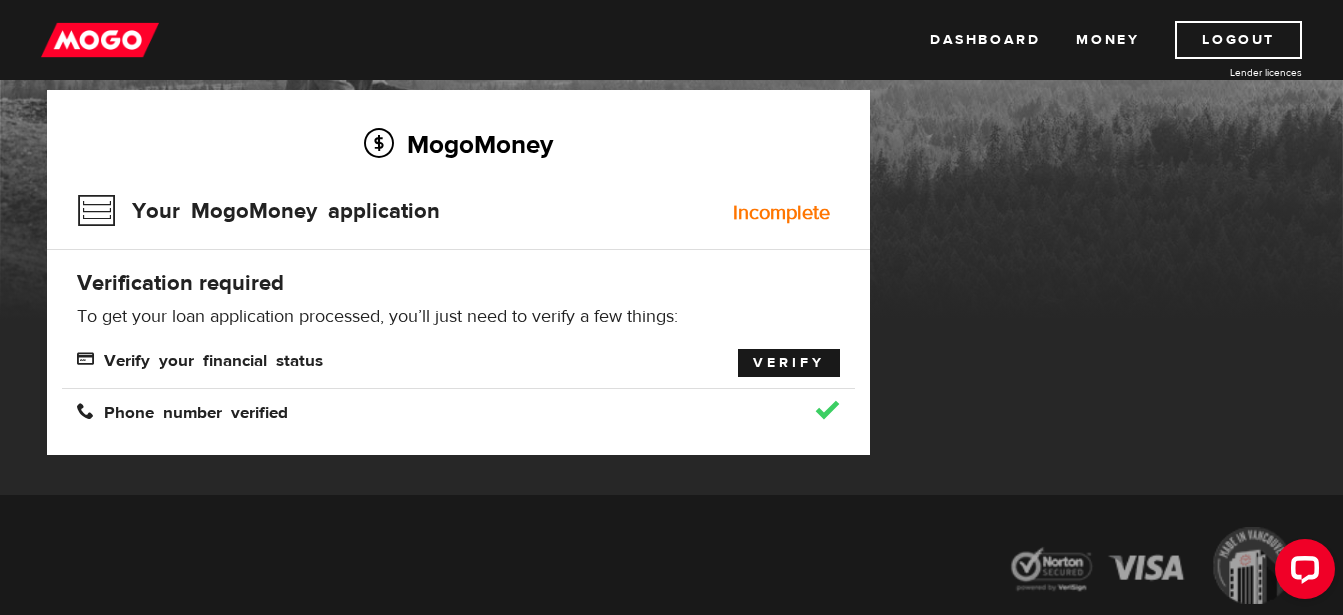 click on "Verify" at bounding box center [789, 363] 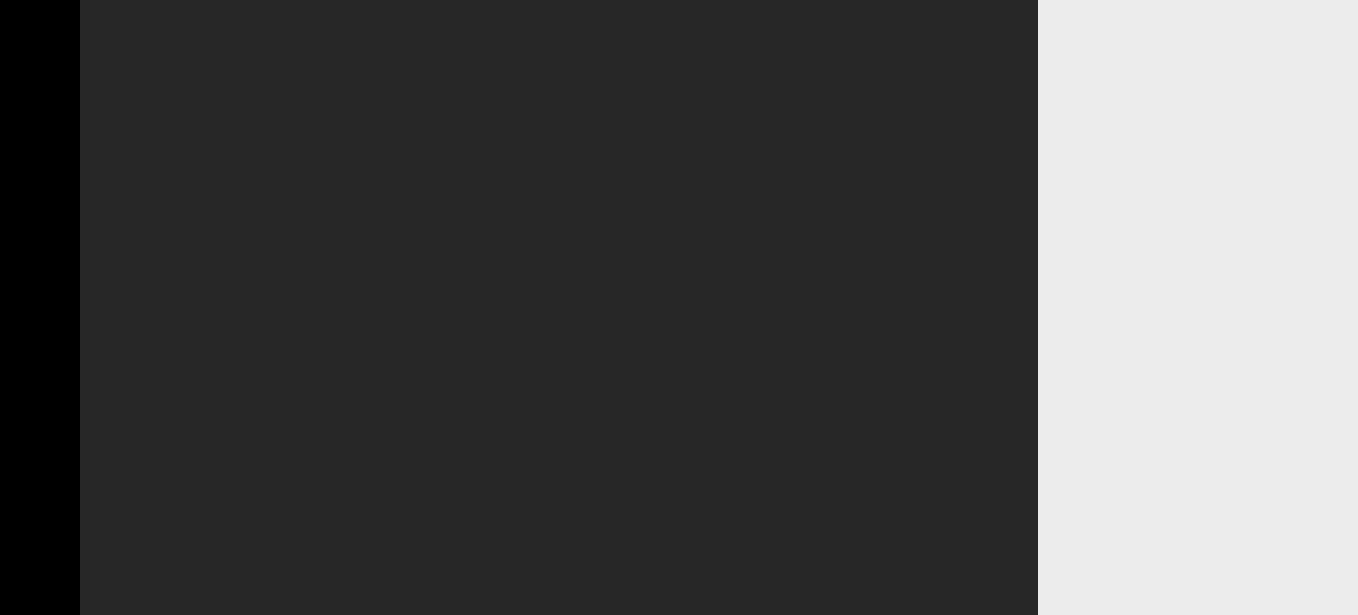 scroll, scrollTop: 0, scrollLeft: 0, axis: both 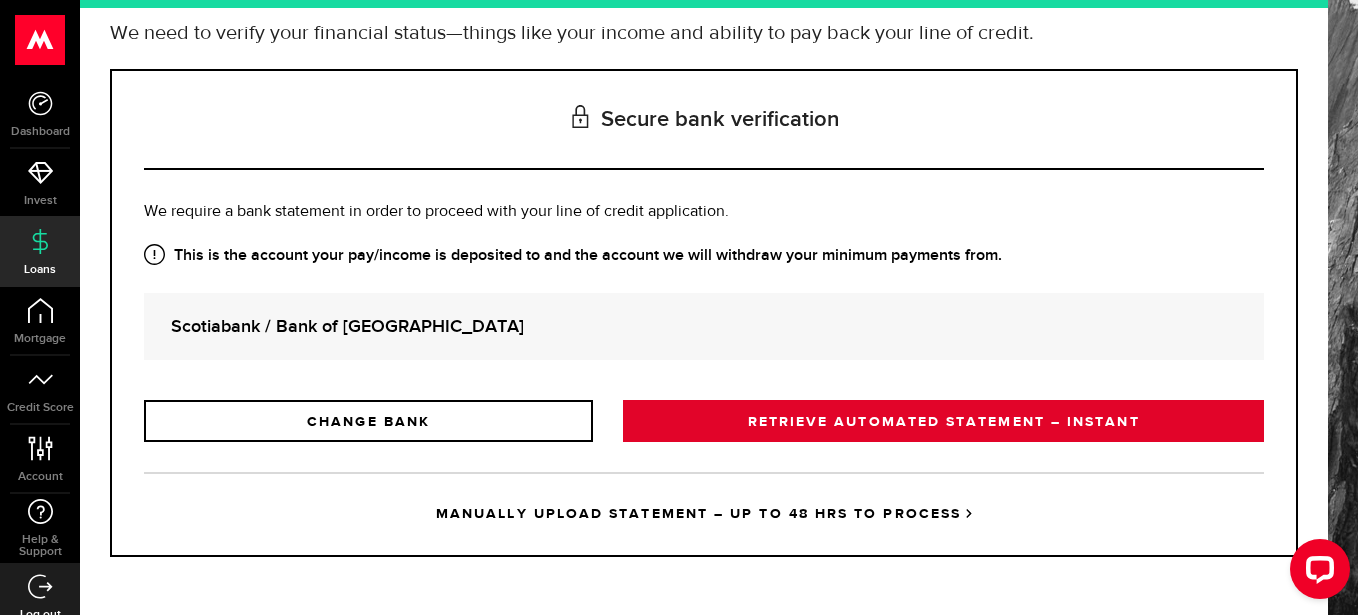 click on "RETRIEVE AUTOMATED STATEMENT – INSTANT" at bounding box center [943, 421] 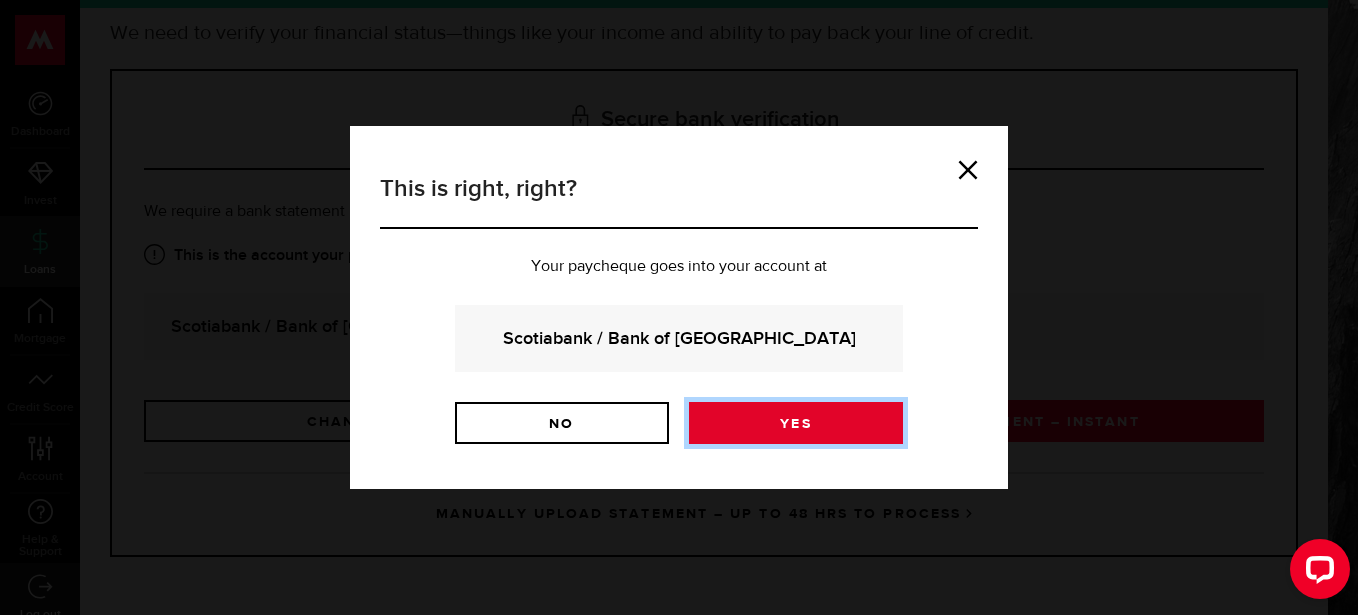 click on "Yes" at bounding box center [796, 423] 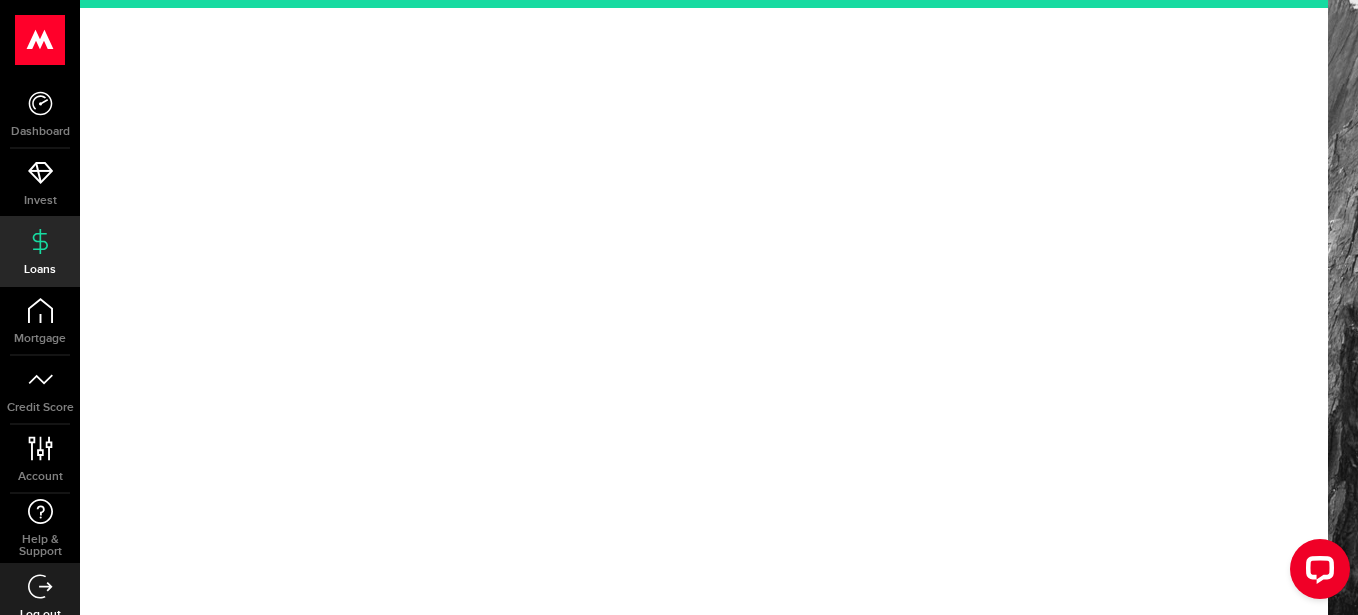 scroll, scrollTop: 0, scrollLeft: 0, axis: both 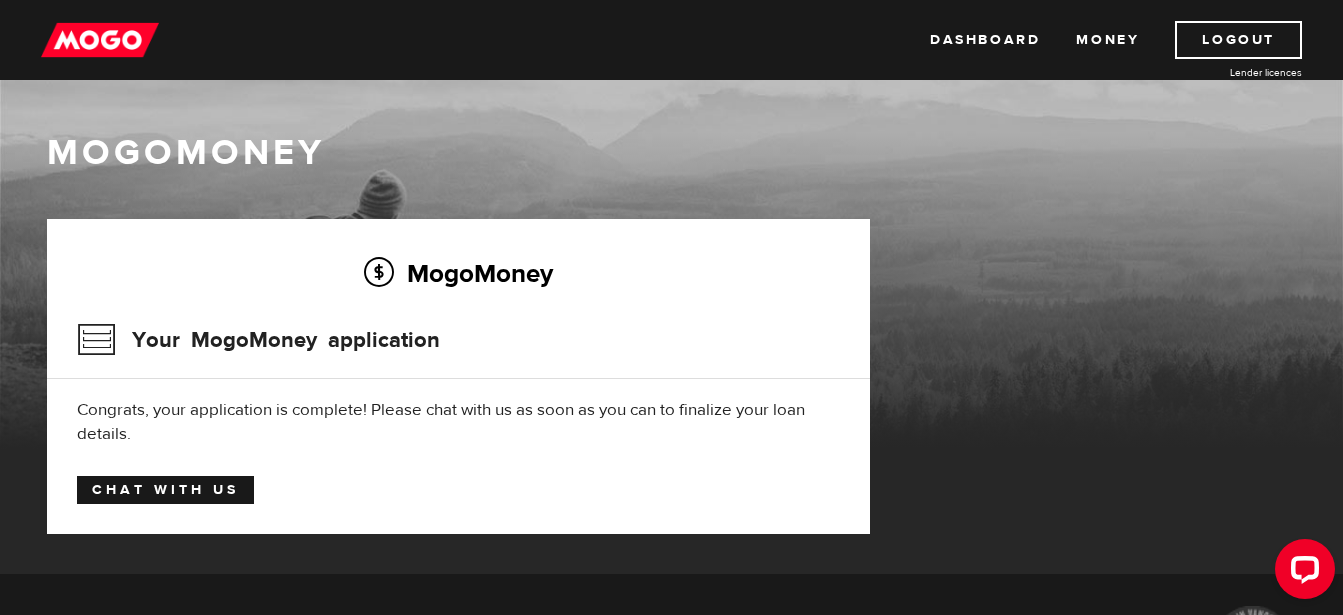 click on "Chat with us" at bounding box center (165, 490) 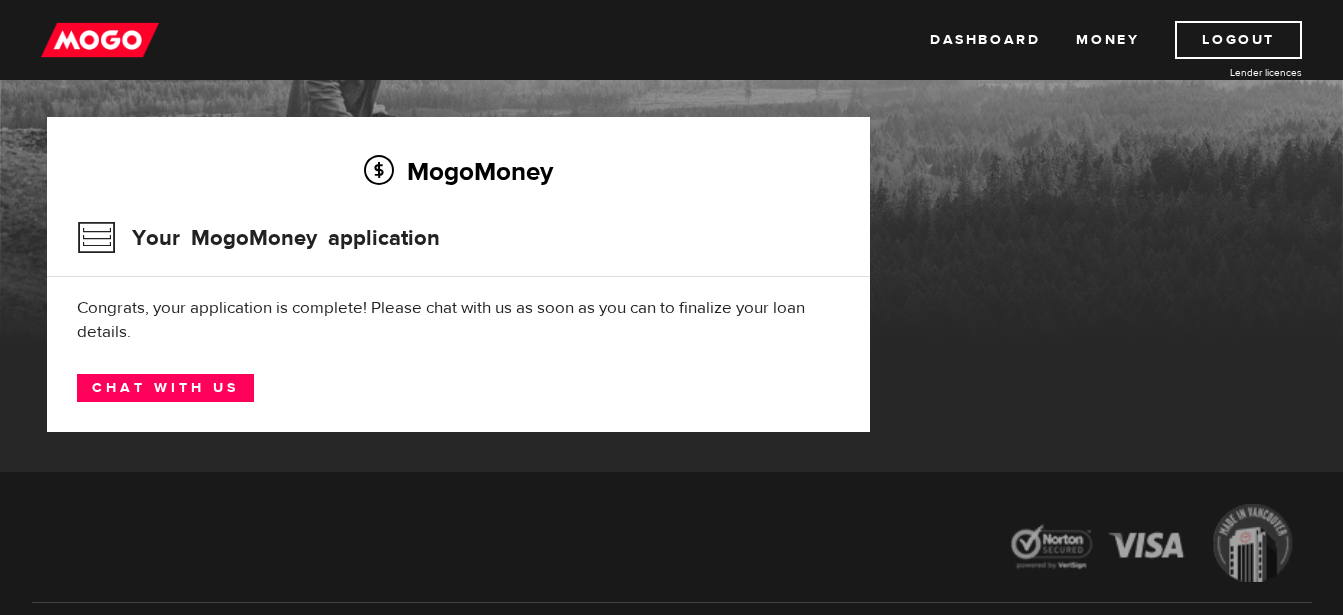 scroll, scrollTop: 143, scrollLeft: 0, axis: vertical 